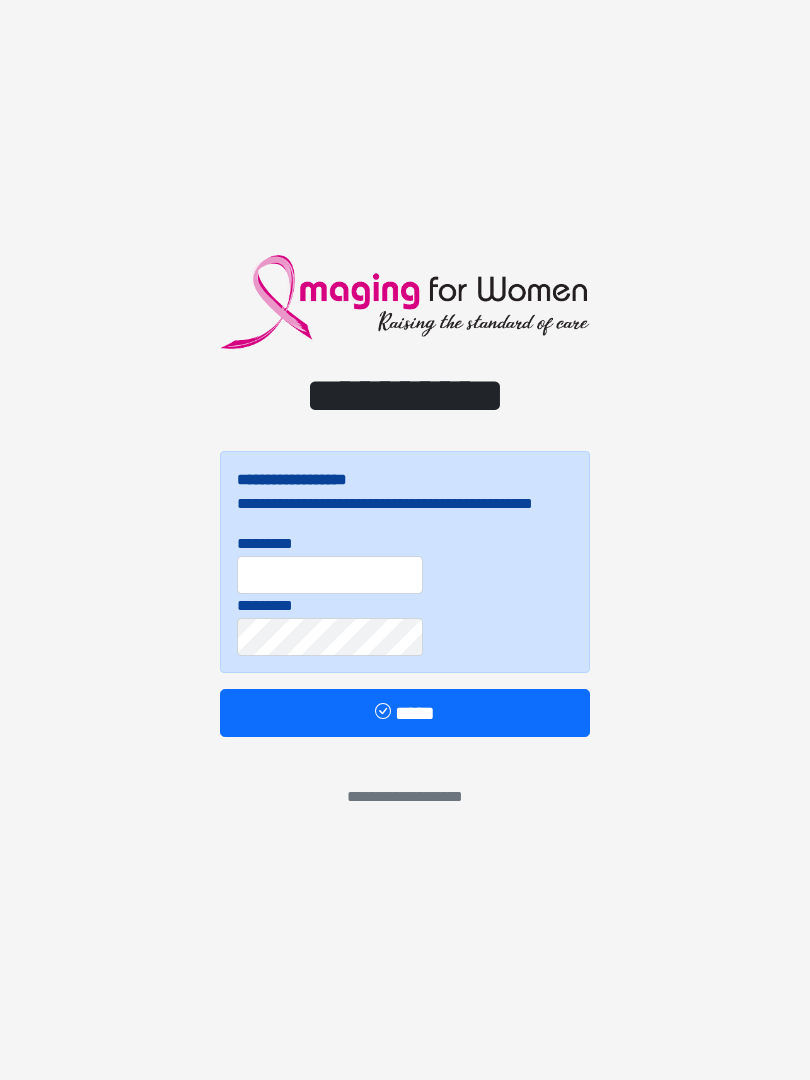 scroll, scrollTop: 0, scrollLeft: 0, axis: both 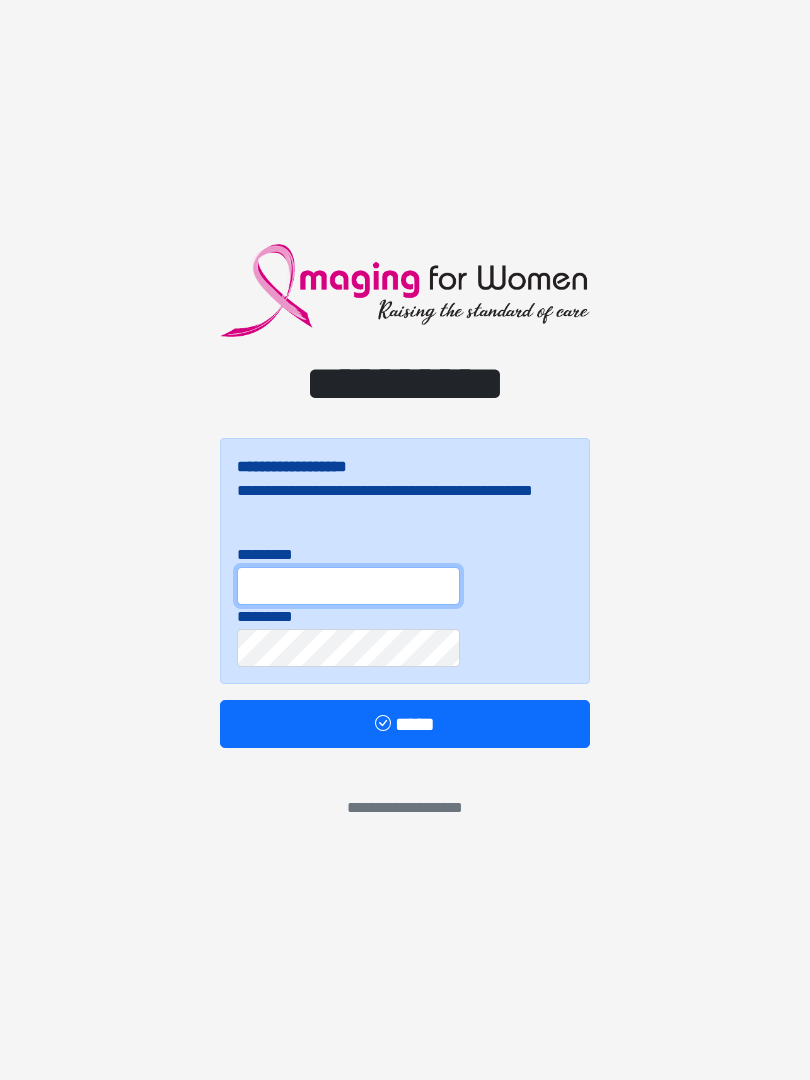 click on "*********" at bounding box center [348, 586] 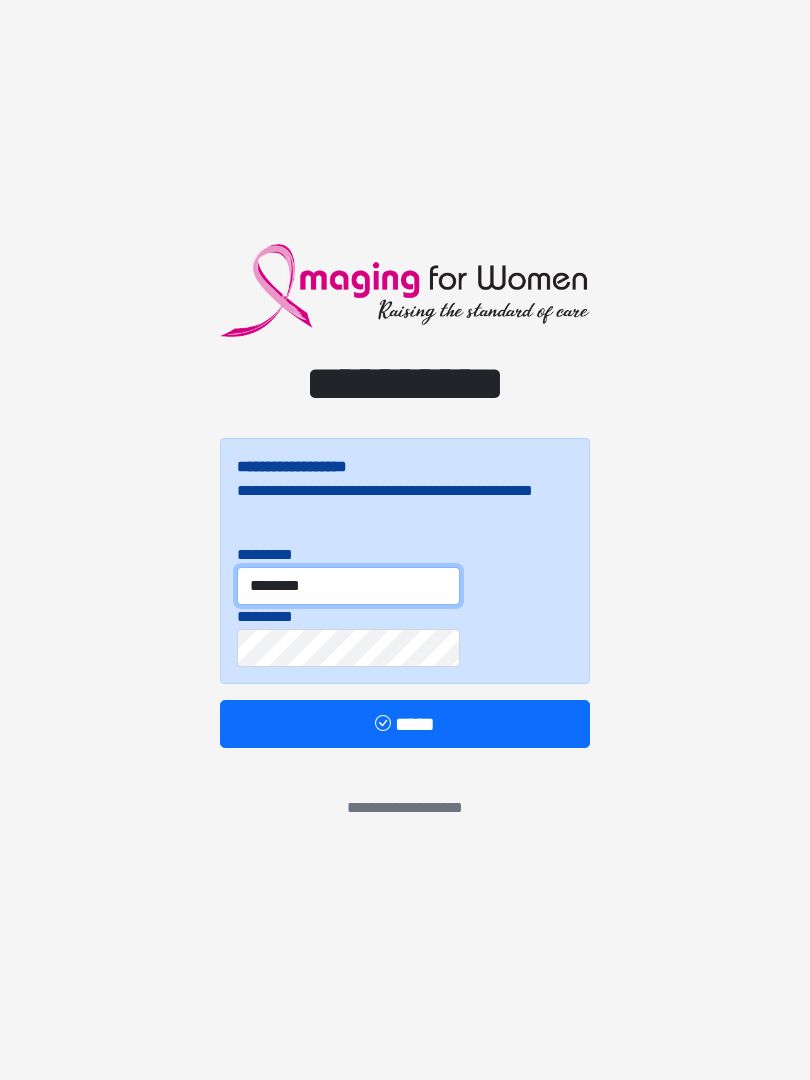 type on "********" 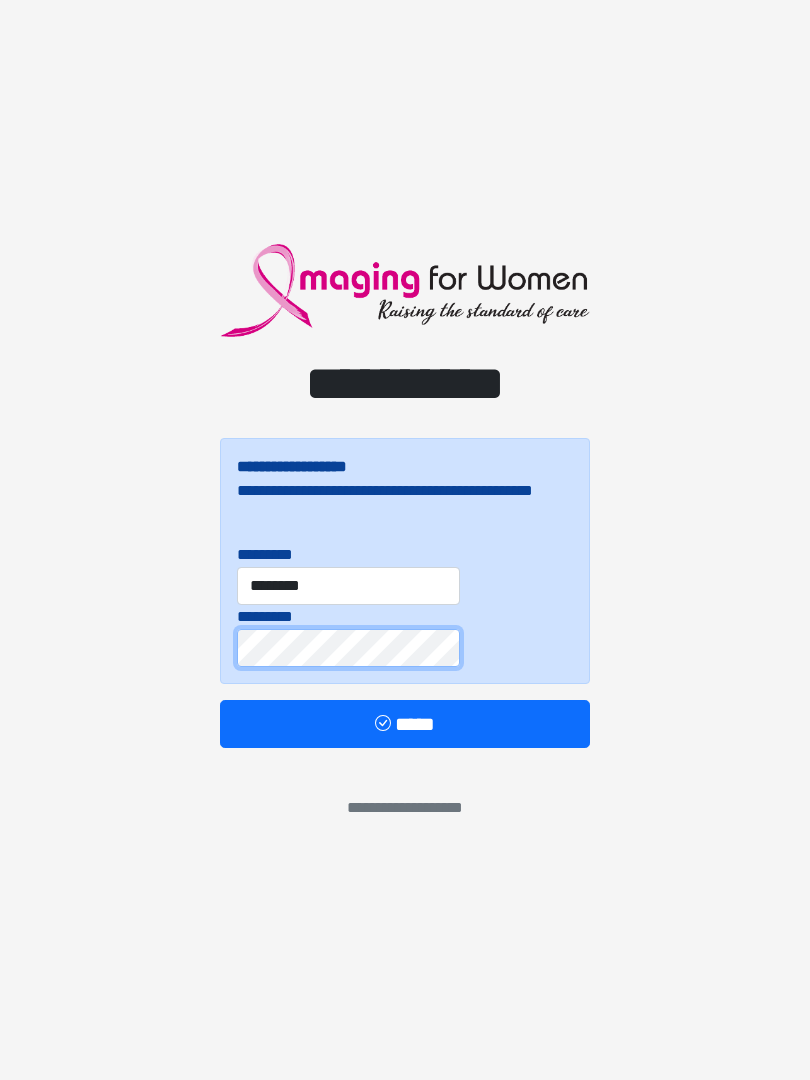 click on "*****" at bounding box center [405, 724] 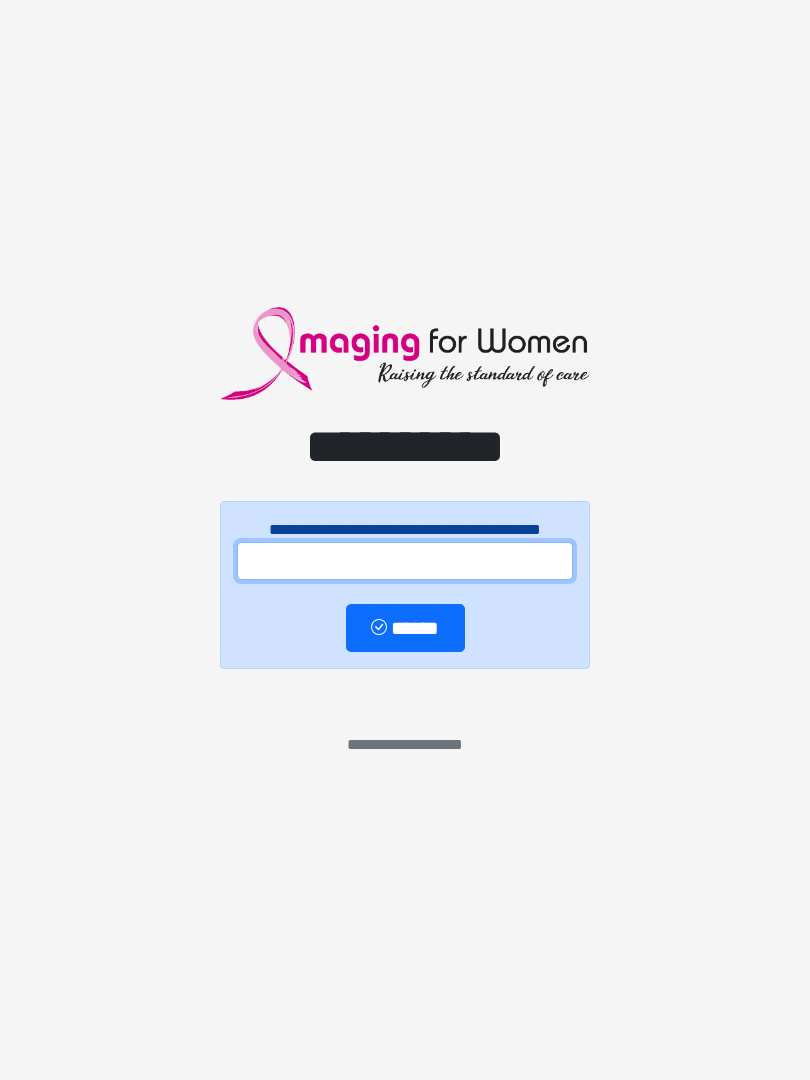click at bounding box center [405, 561] 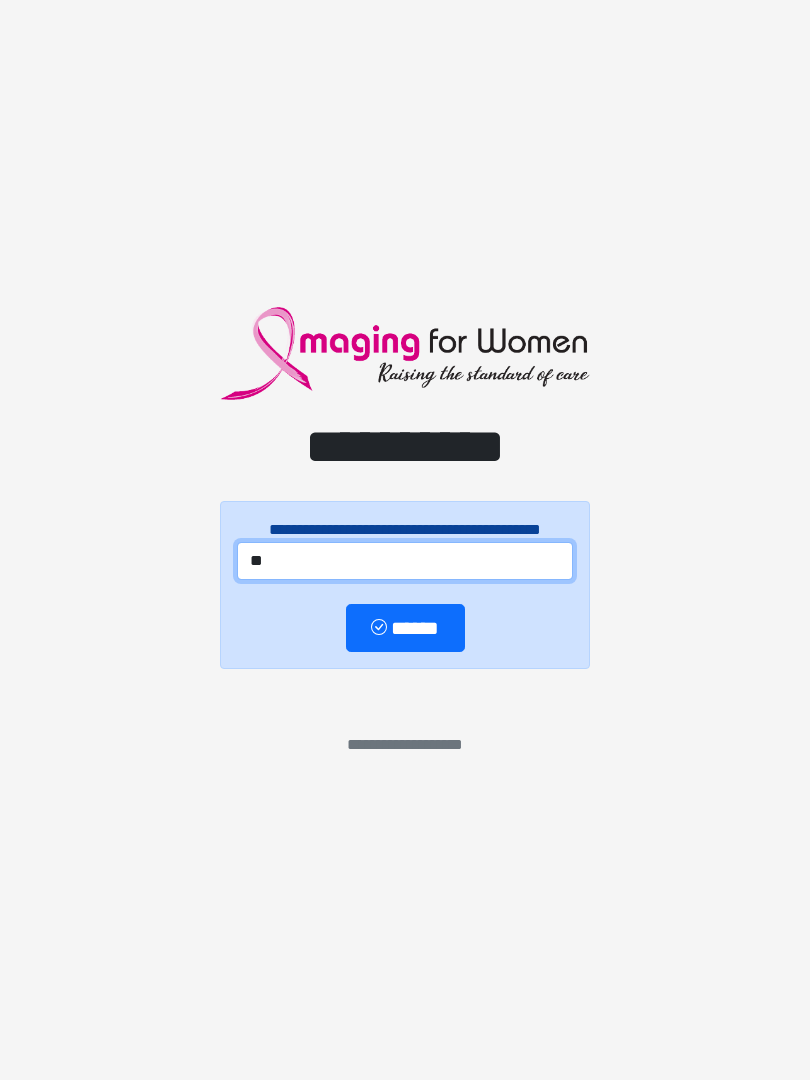 type on "*" 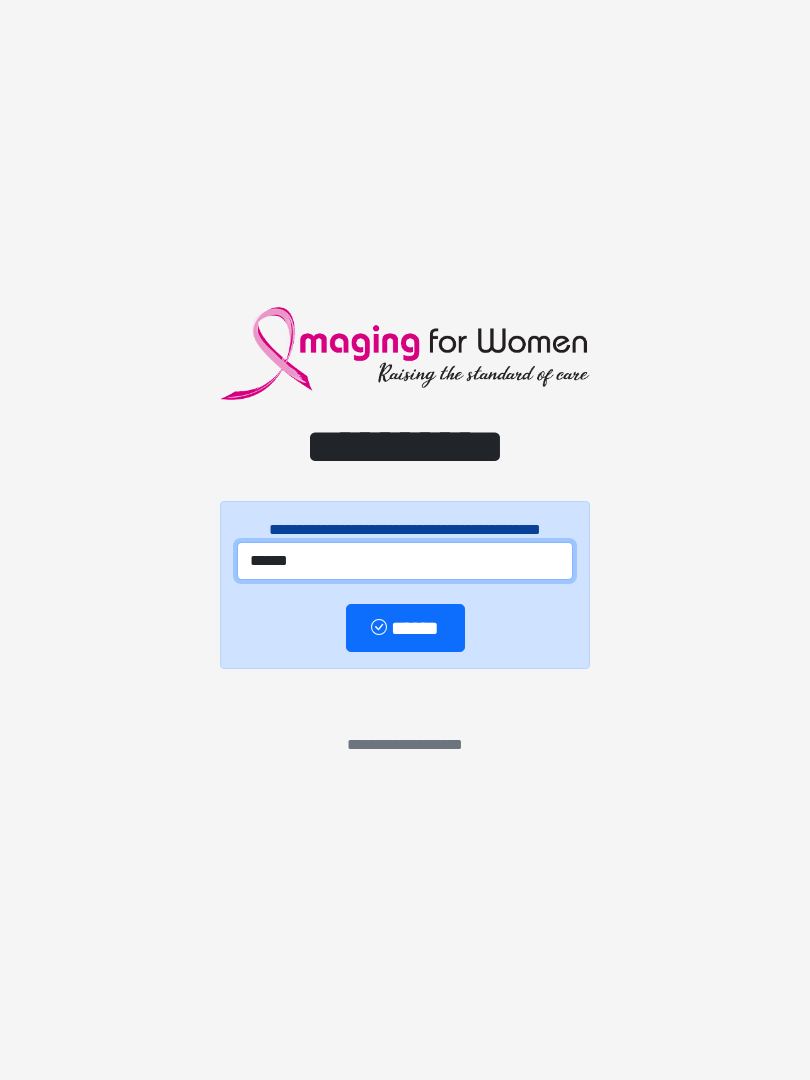 type on "******" 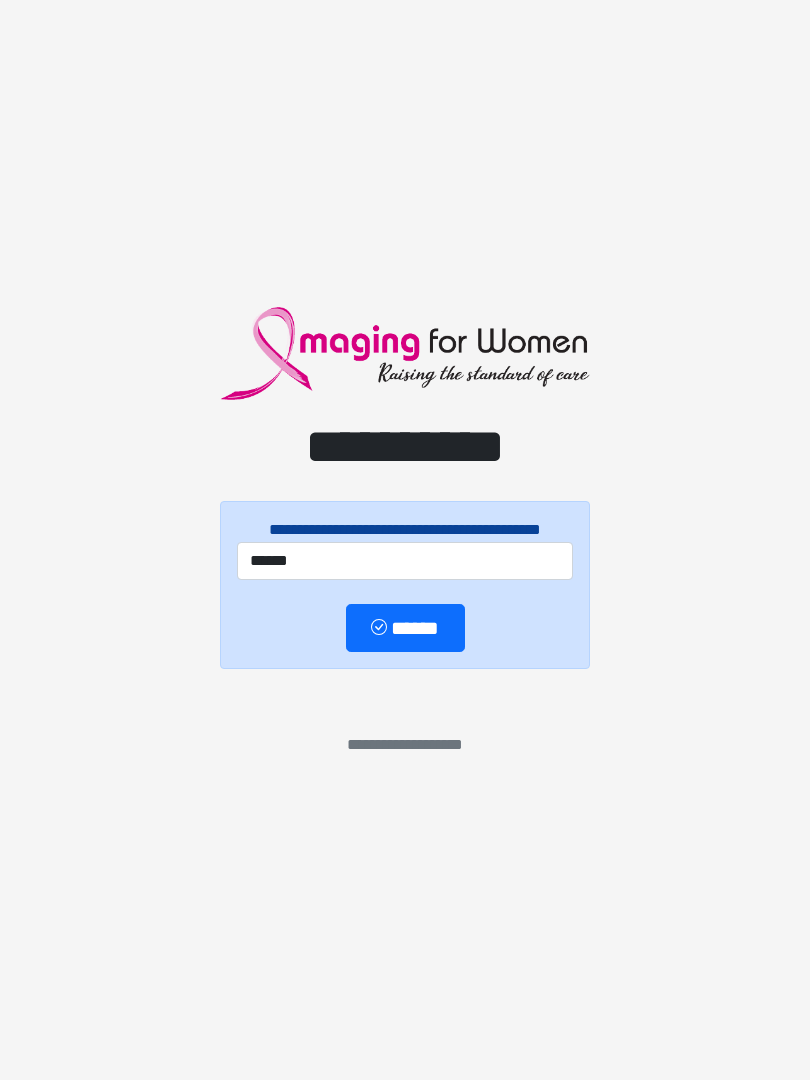click on "******" at bounding box center [405, 628] 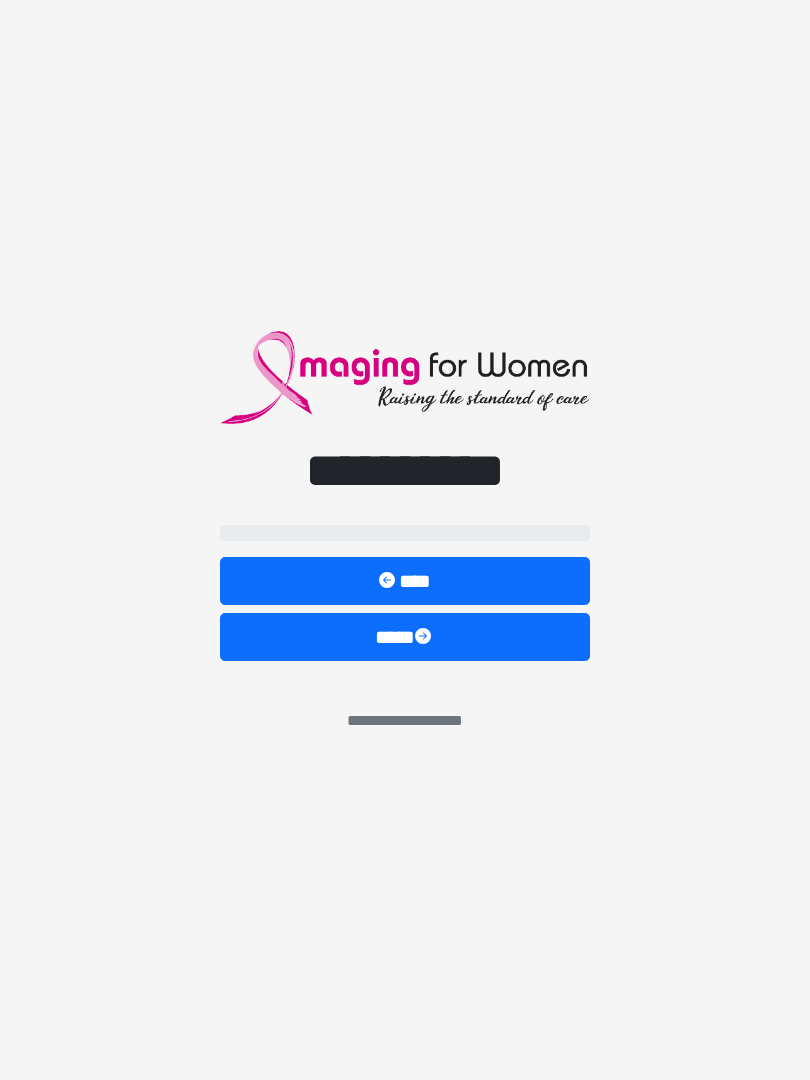 select on "**" 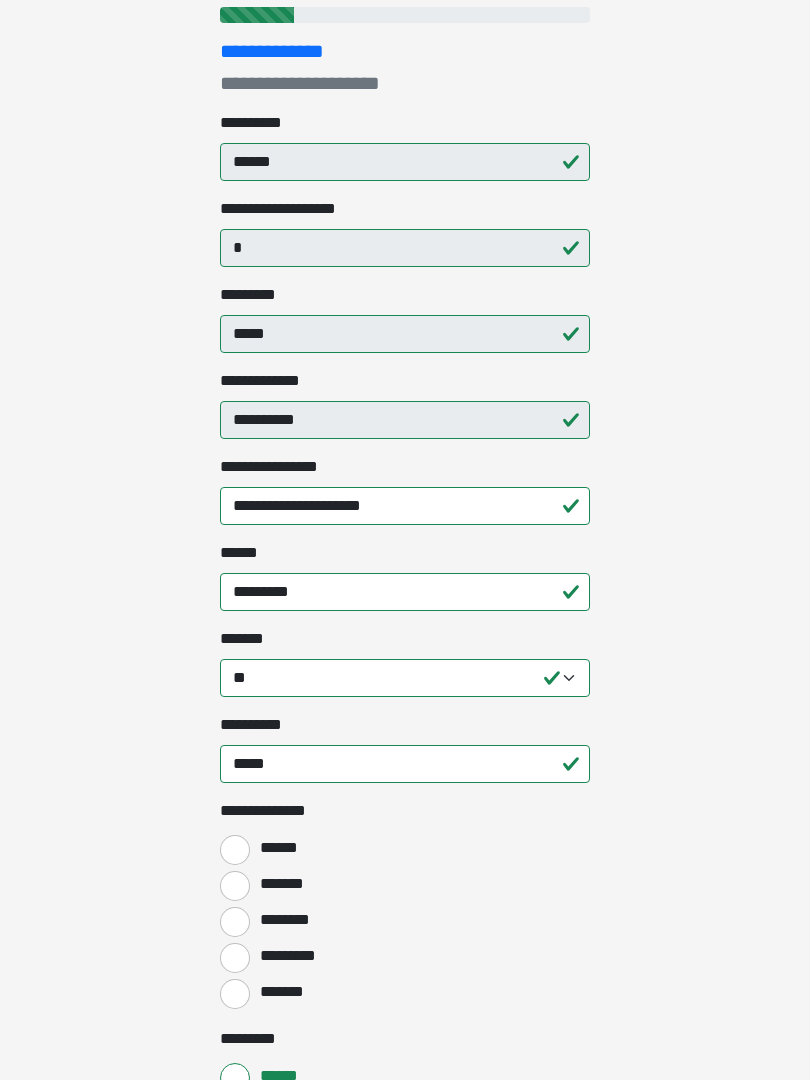 scroll, scrollTop: 249, scrollLeft: 0, axis: vertical 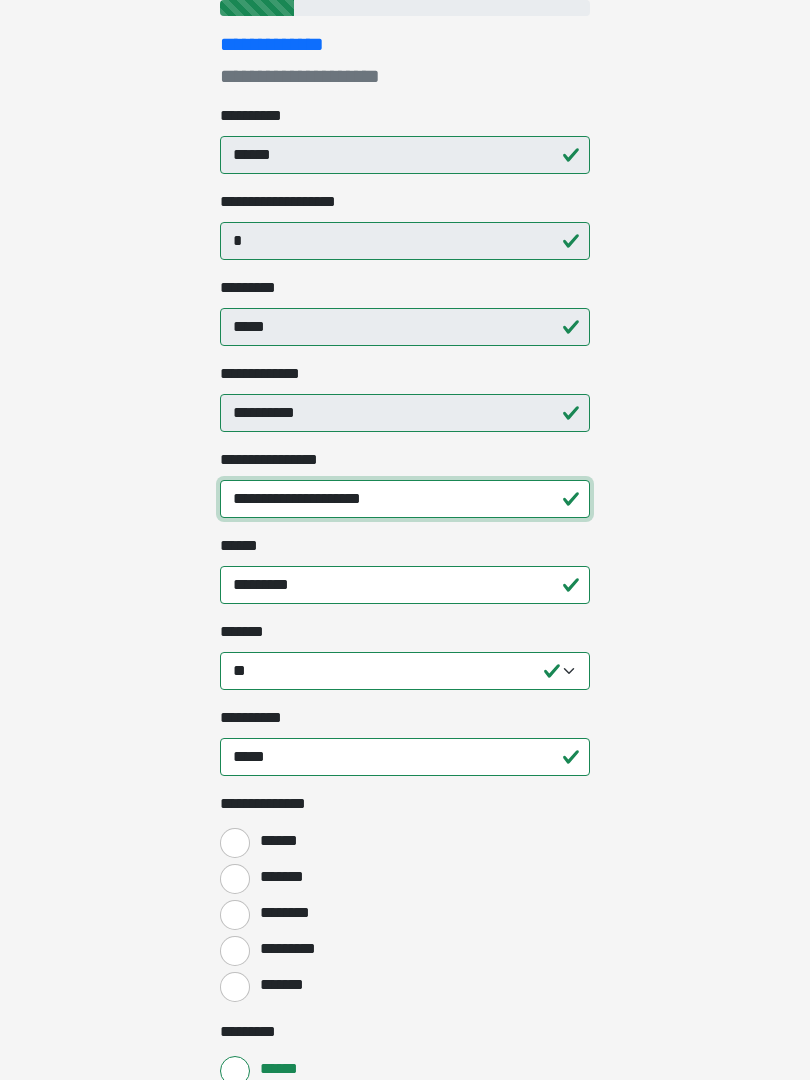 click on "**********" at bounding box center (405, 500) 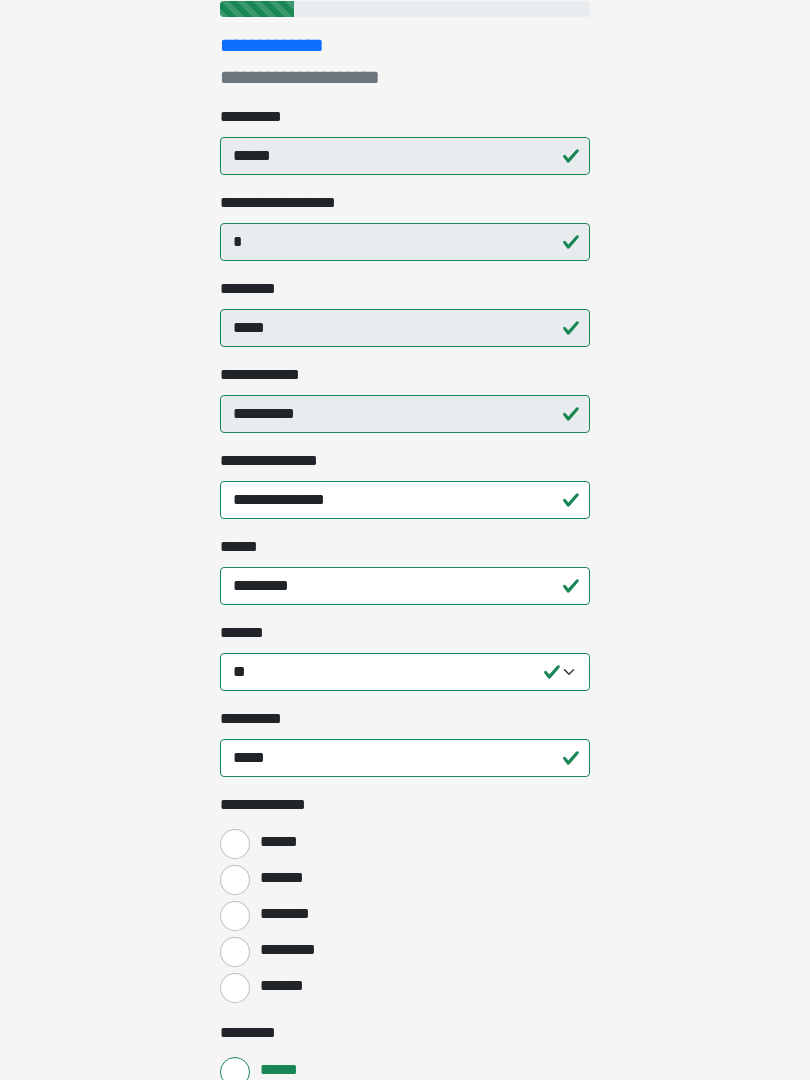 click on "**********" at bounding box center [405, 291] 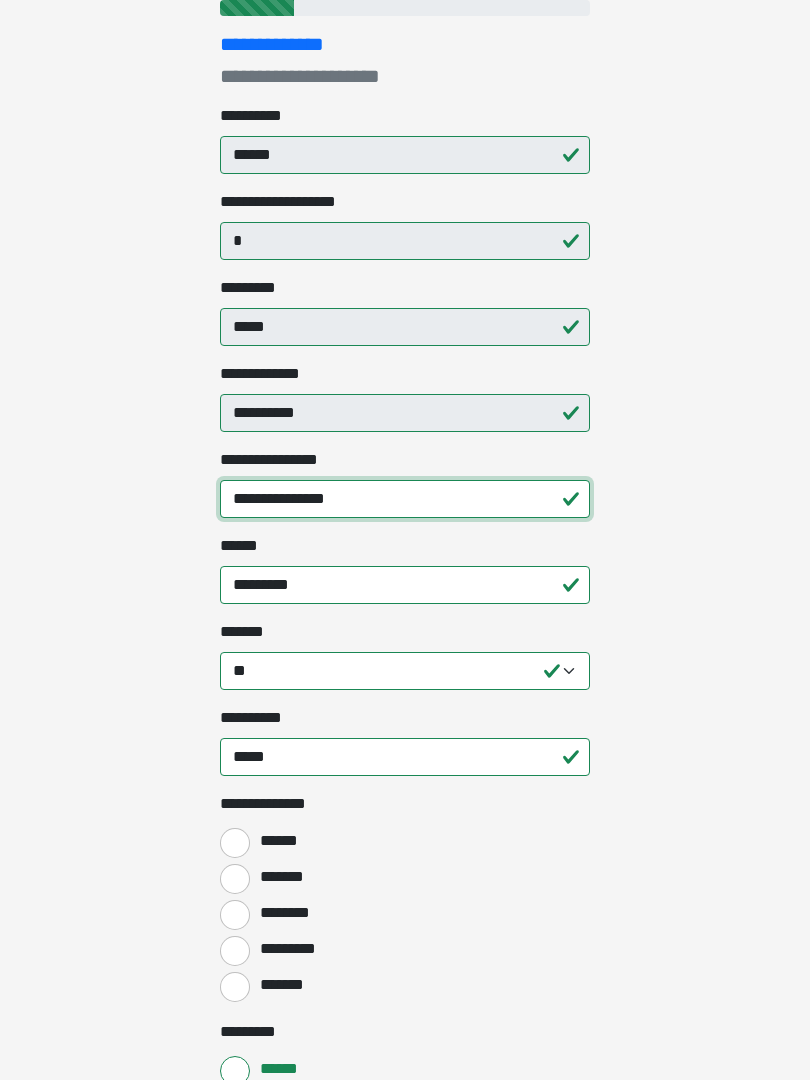 click on "**********" at bounding box center [405, 499] 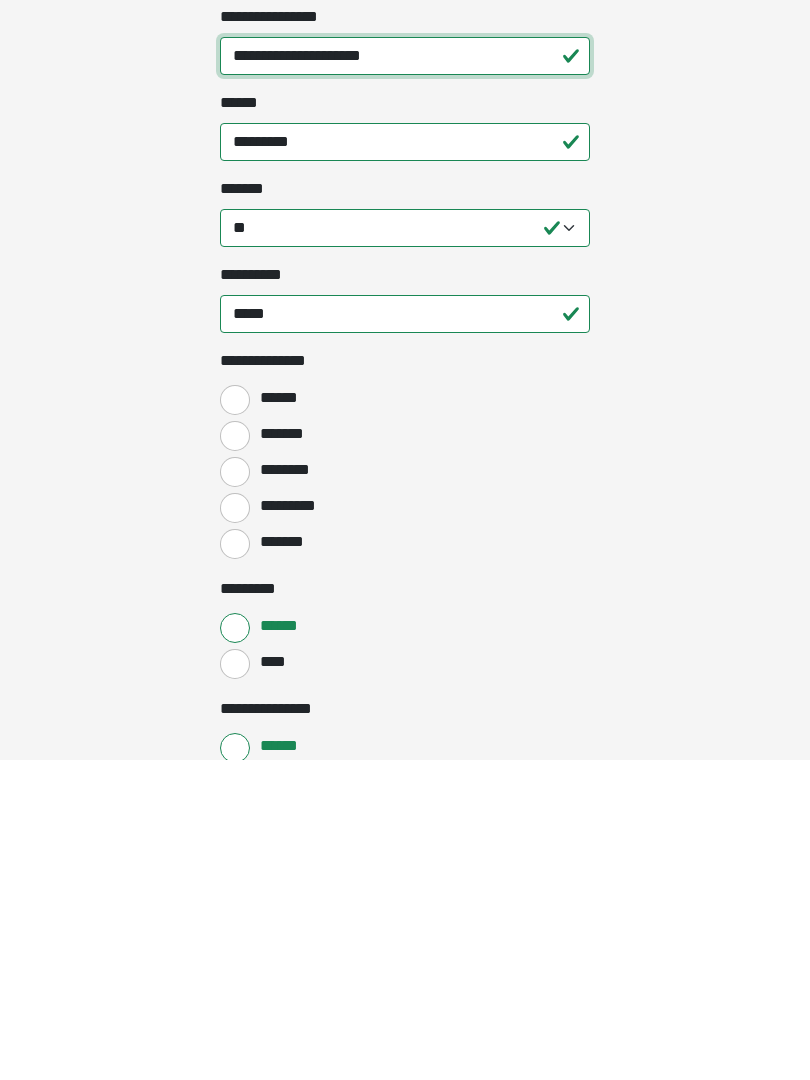 type on "**********" 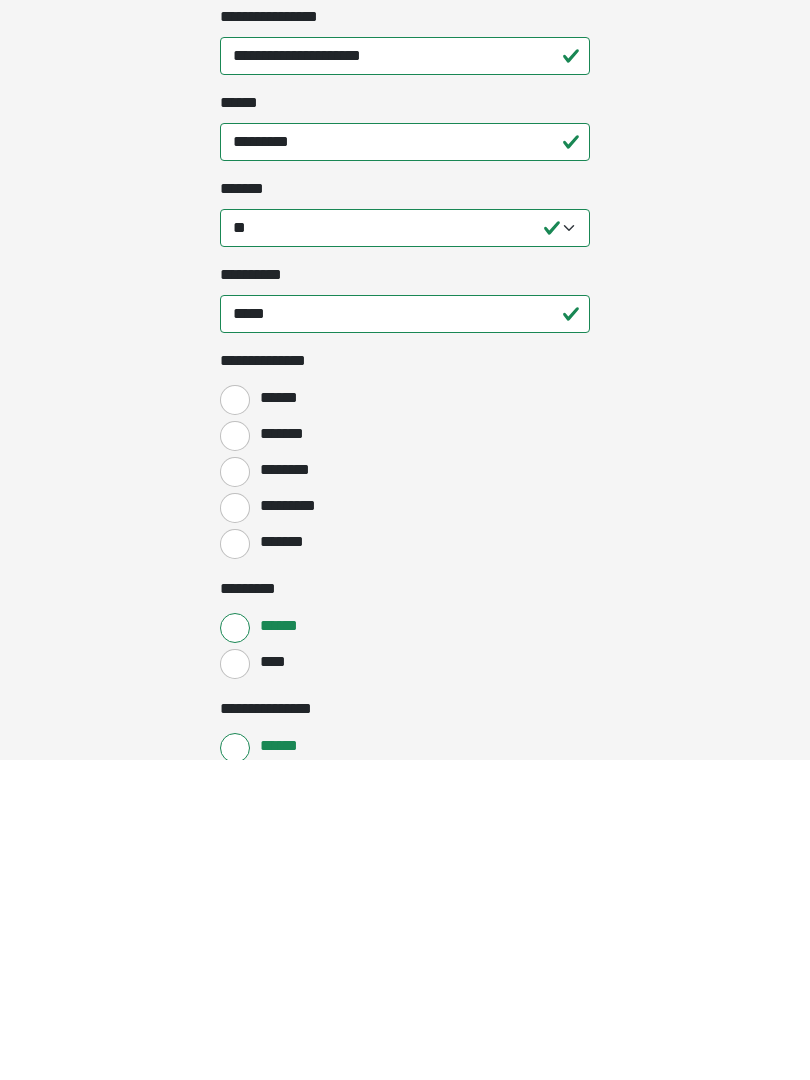 click on "********" at bounding box center [235, 792] 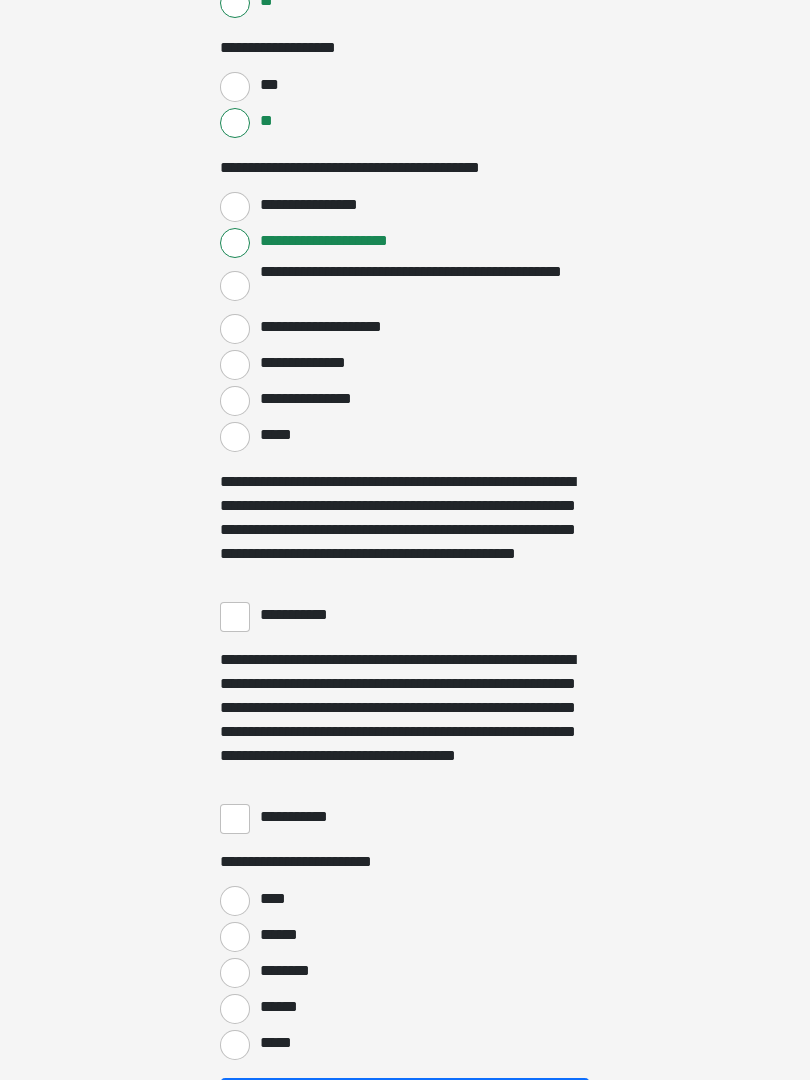 scroll, scrollTop: 3253, scrollLeft: 0, axis: vertical 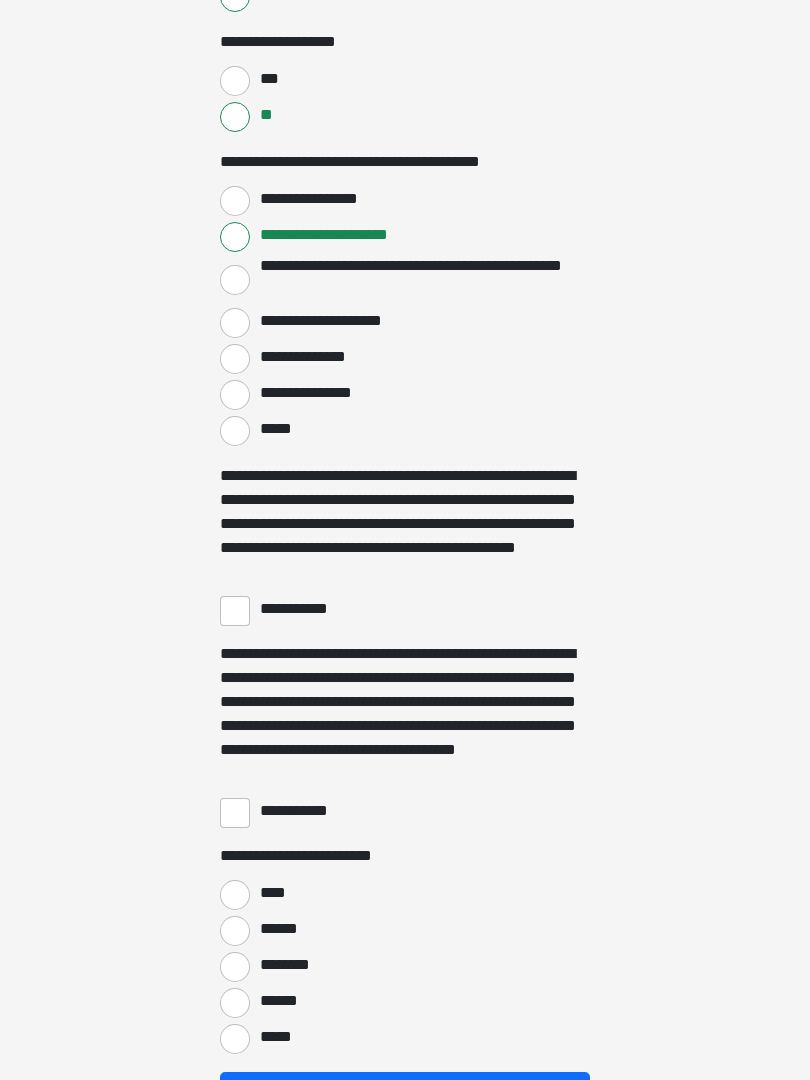 click on "**********" at bounding box center [235, 612] 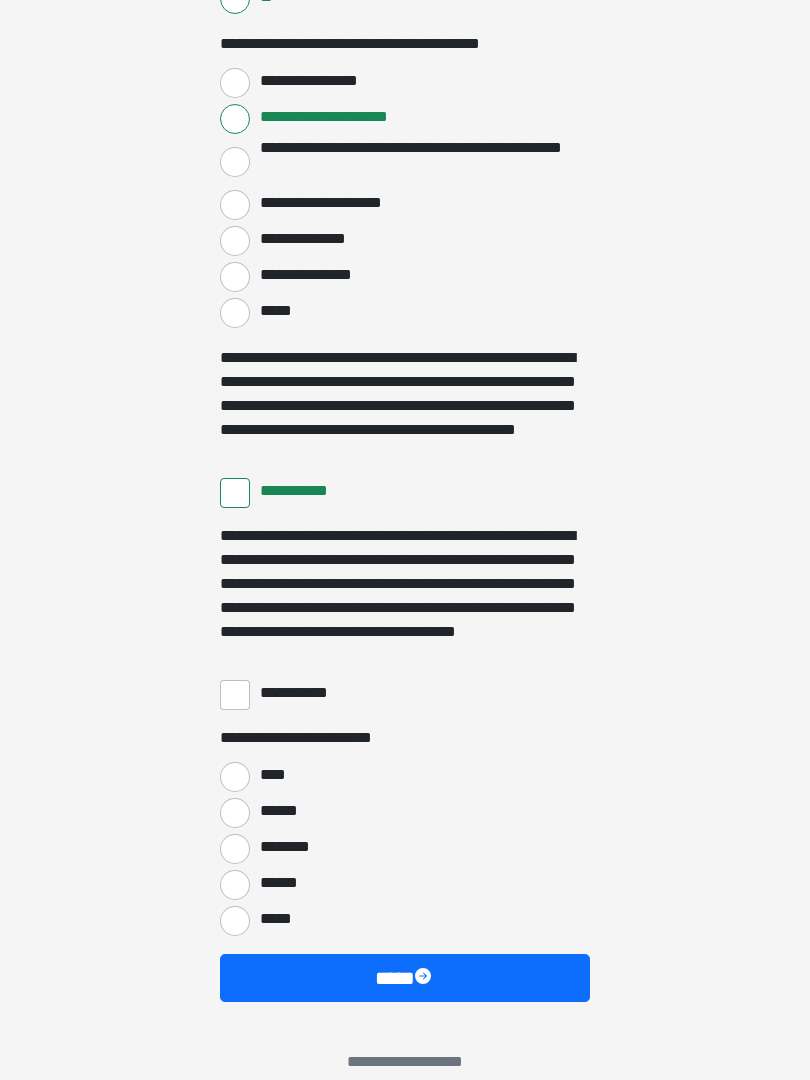 scroll, scrollTop: 3374, scrollLeft: 0, axis: vertical 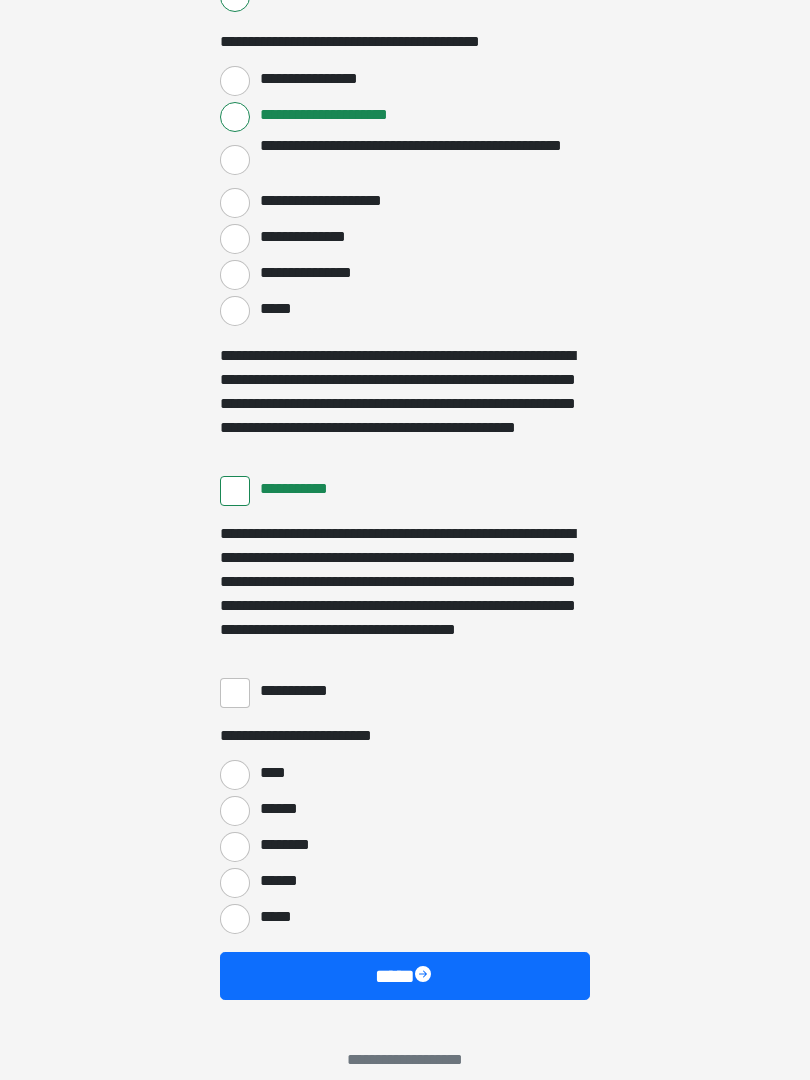 click on "**********" at bounding box center [235, 693] 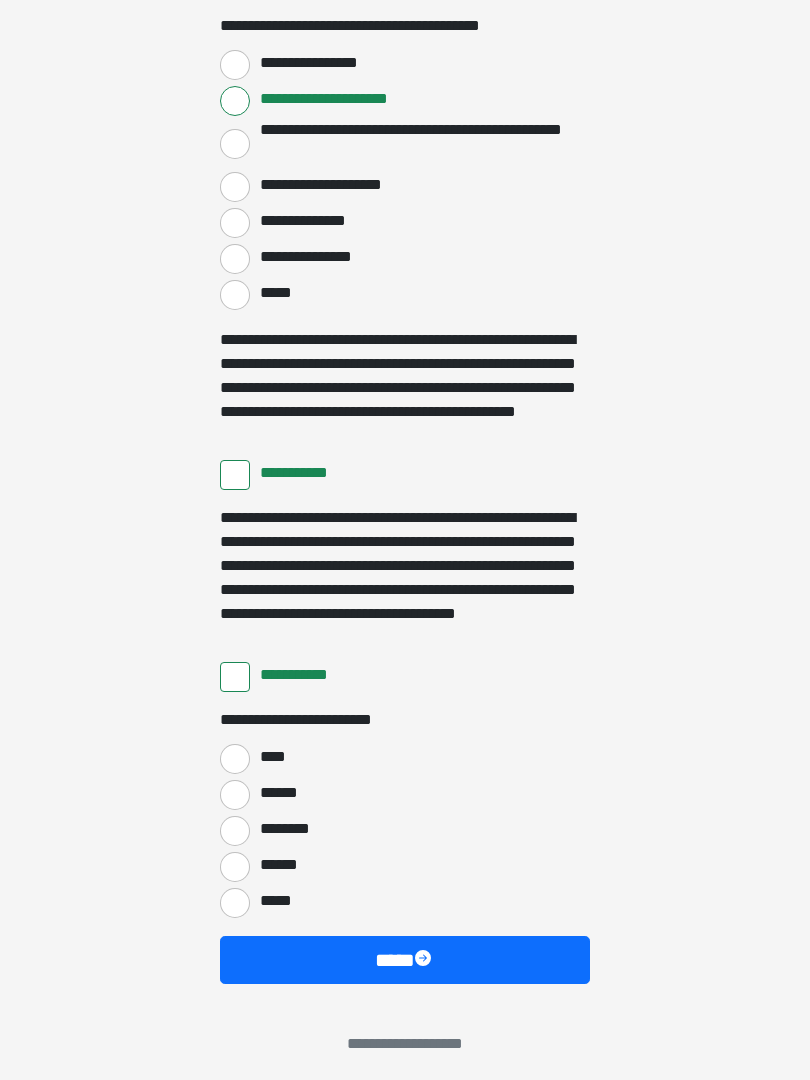 scroll, scrollTop: 3397, scrollLeft: 0, axis: vertical 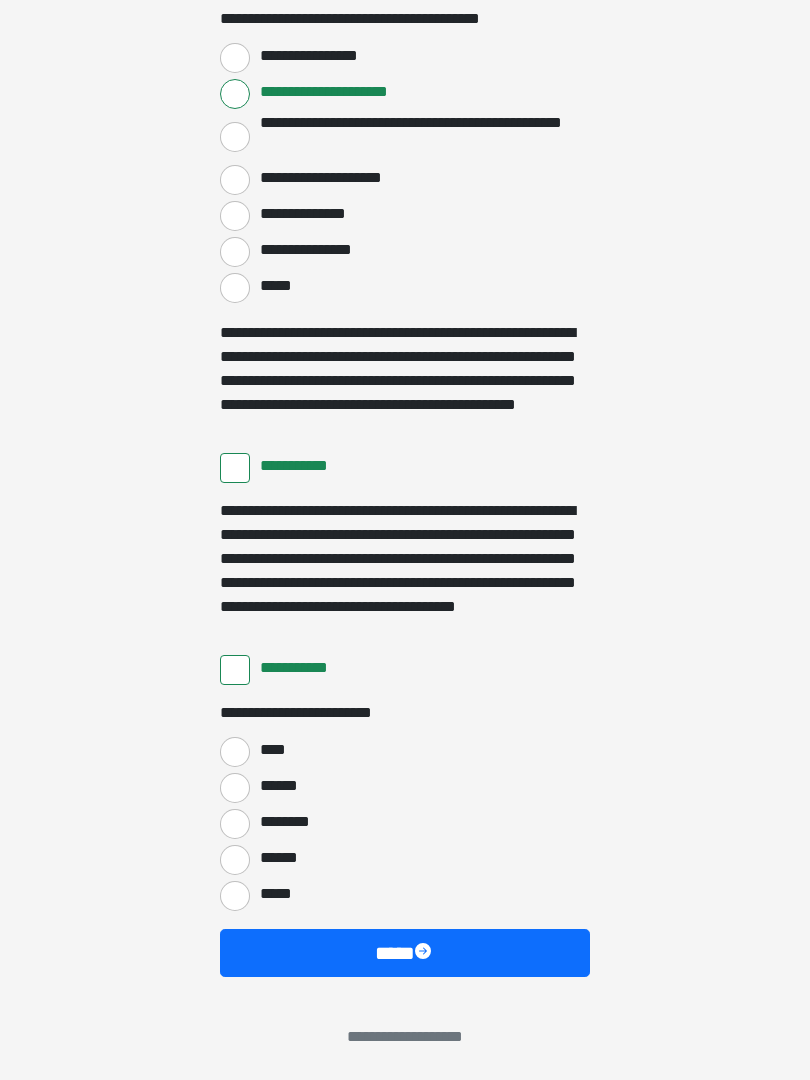 click on "****" at bounding box center [235, 752] 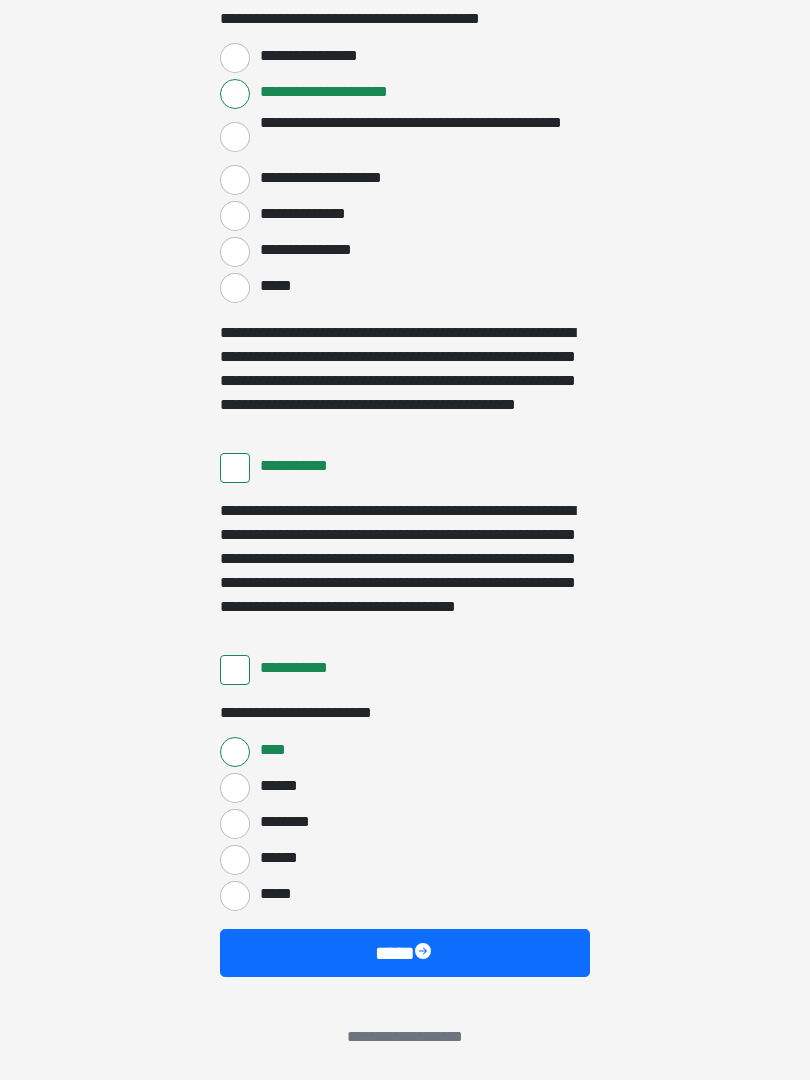 click on "****" at bounding box center [405, 953] 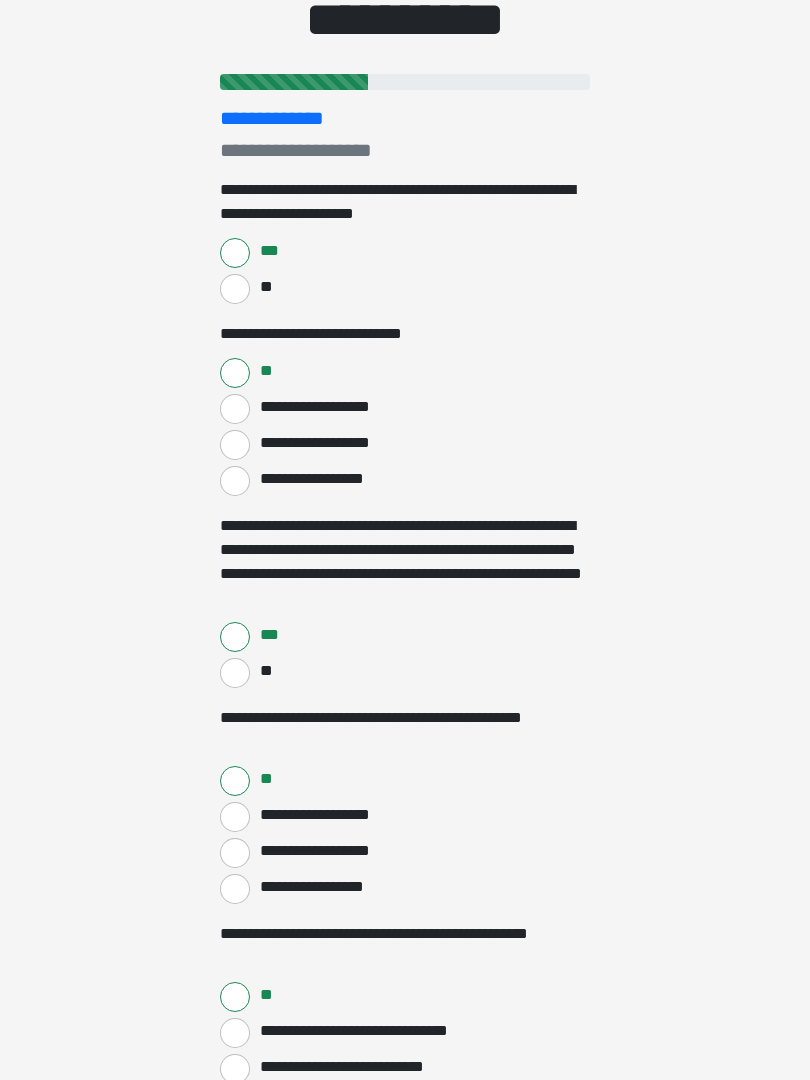 scroll, scrollTop: 177, scrollLeft: 0, axis: vertical 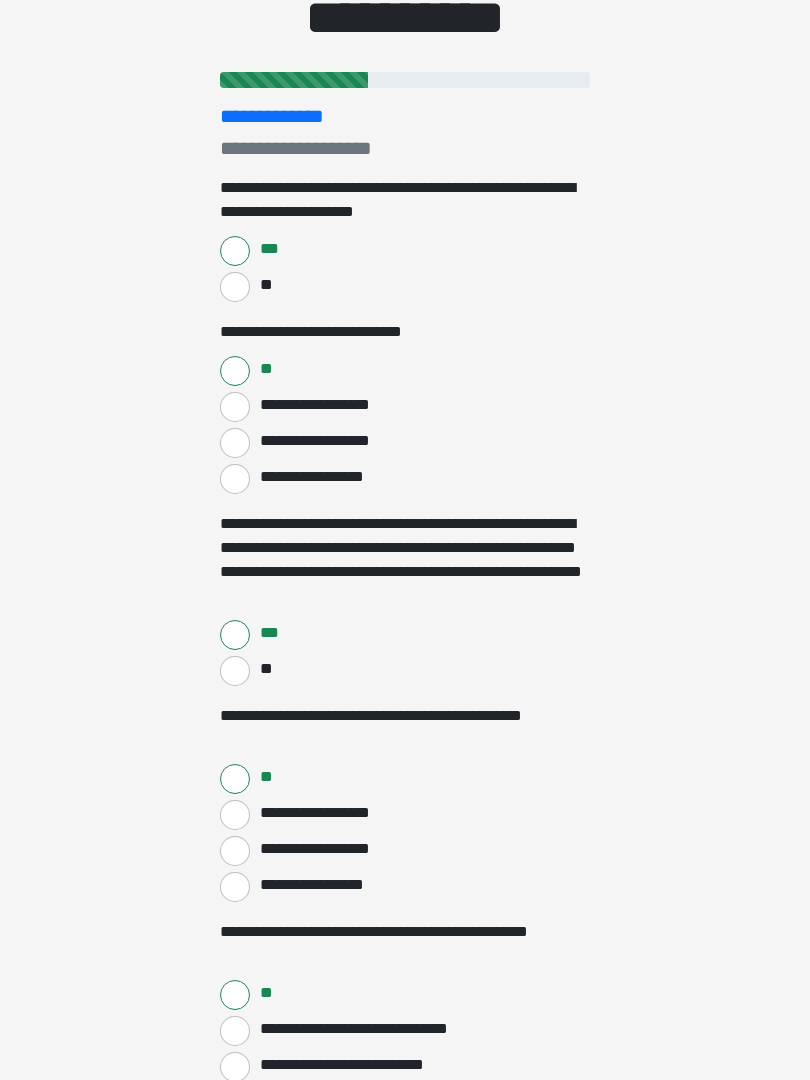 click on "**" at bounding box center (235, 672) 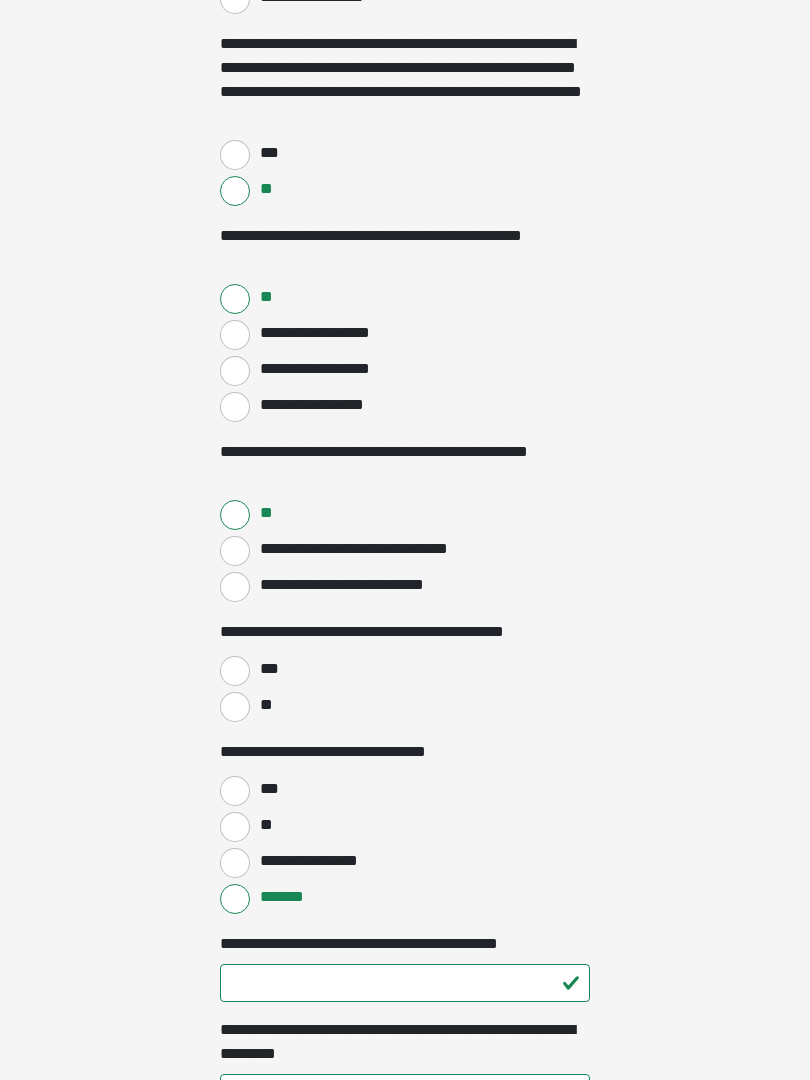 scroll, scrollTop: 659, scrollLeft: 0, axis: vertical 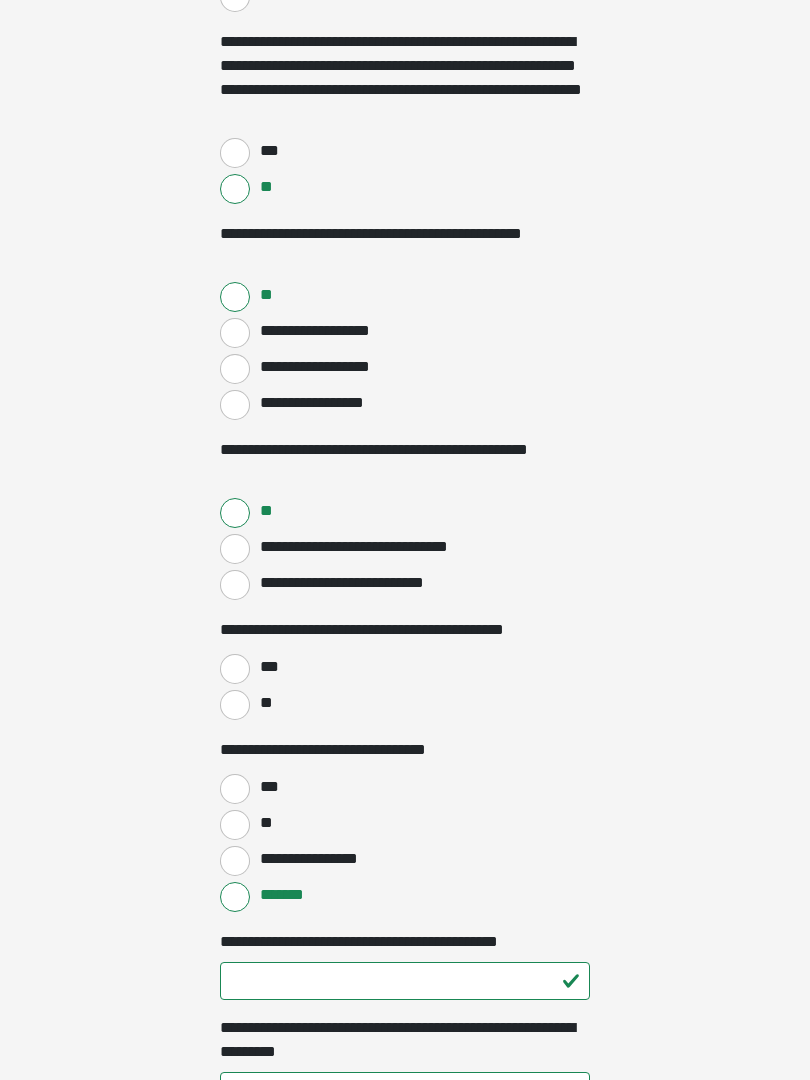 click on "***" at bounding box center [235, 670] 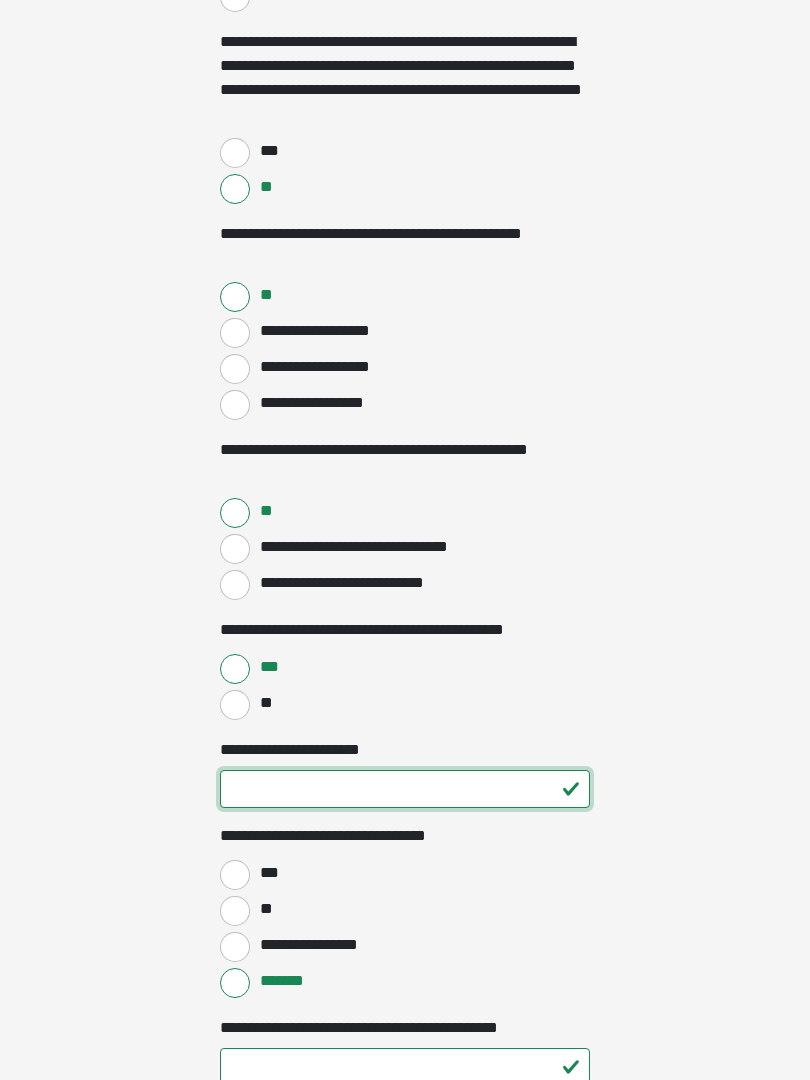 click on "**********" at bounding box center [405, 789] 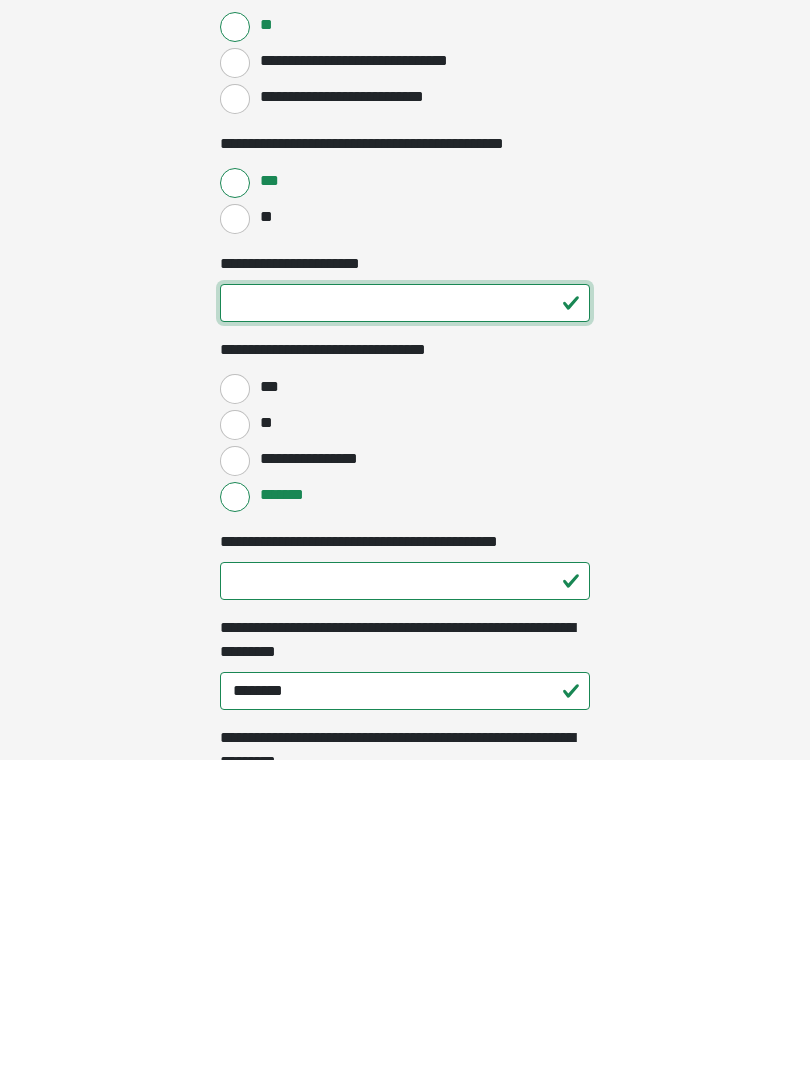 scroll, scrollTop: 831, scrollLeft: 0, axis: vertical 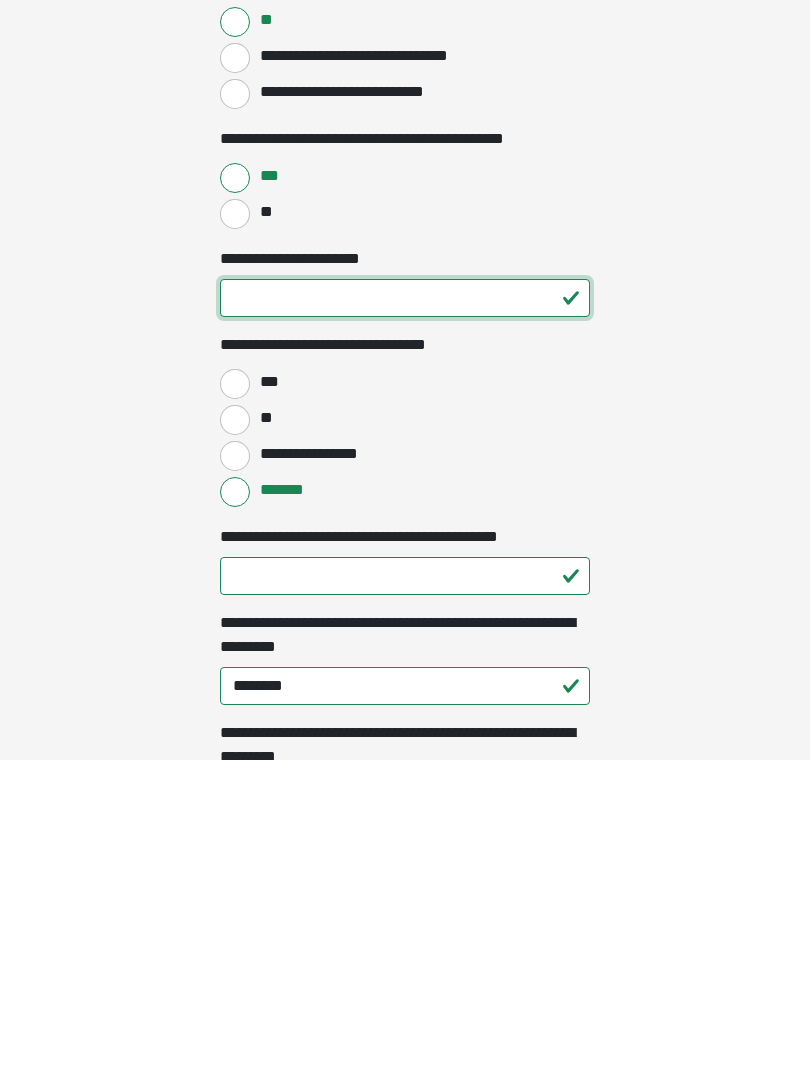 type on "**" 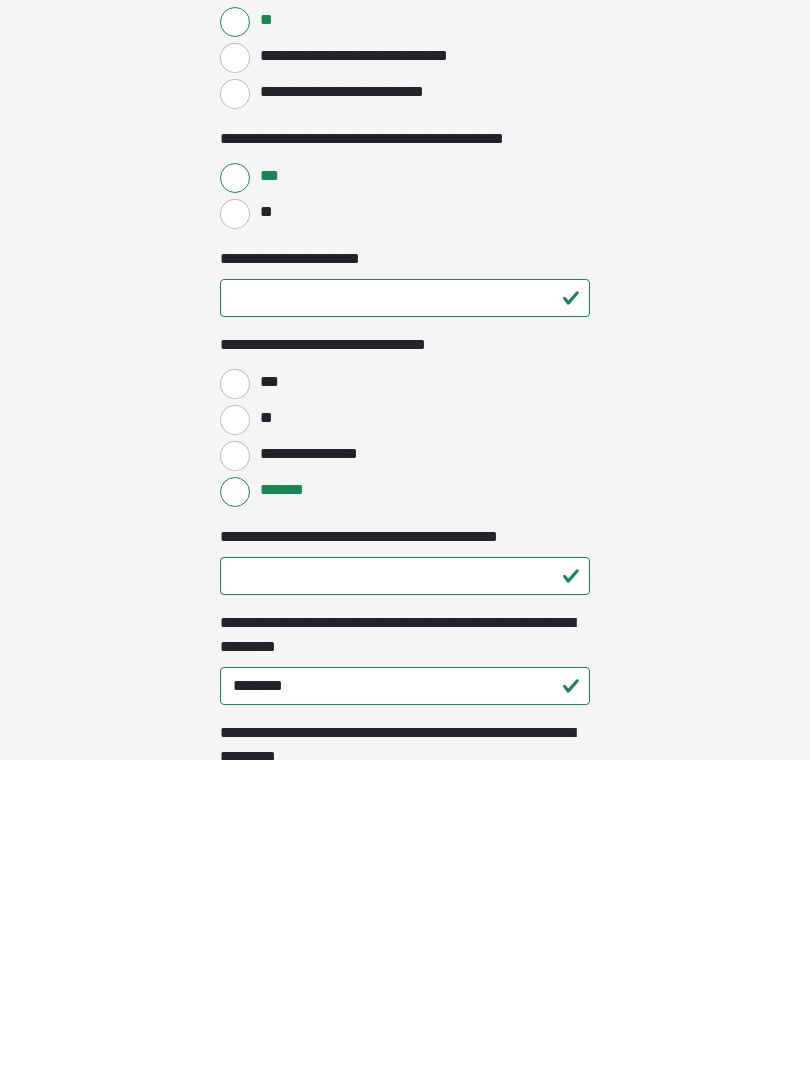 click on "**" at bounding box center [235, 740] 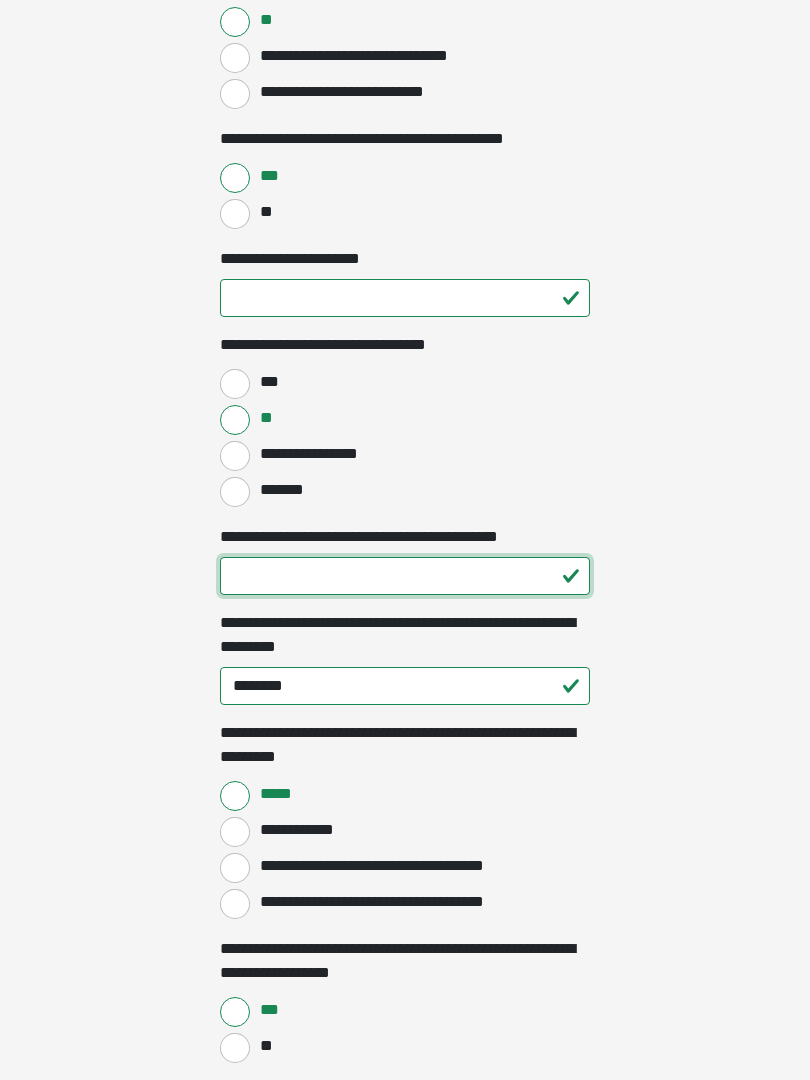 click on "**********" at bounding box center (405, 576) 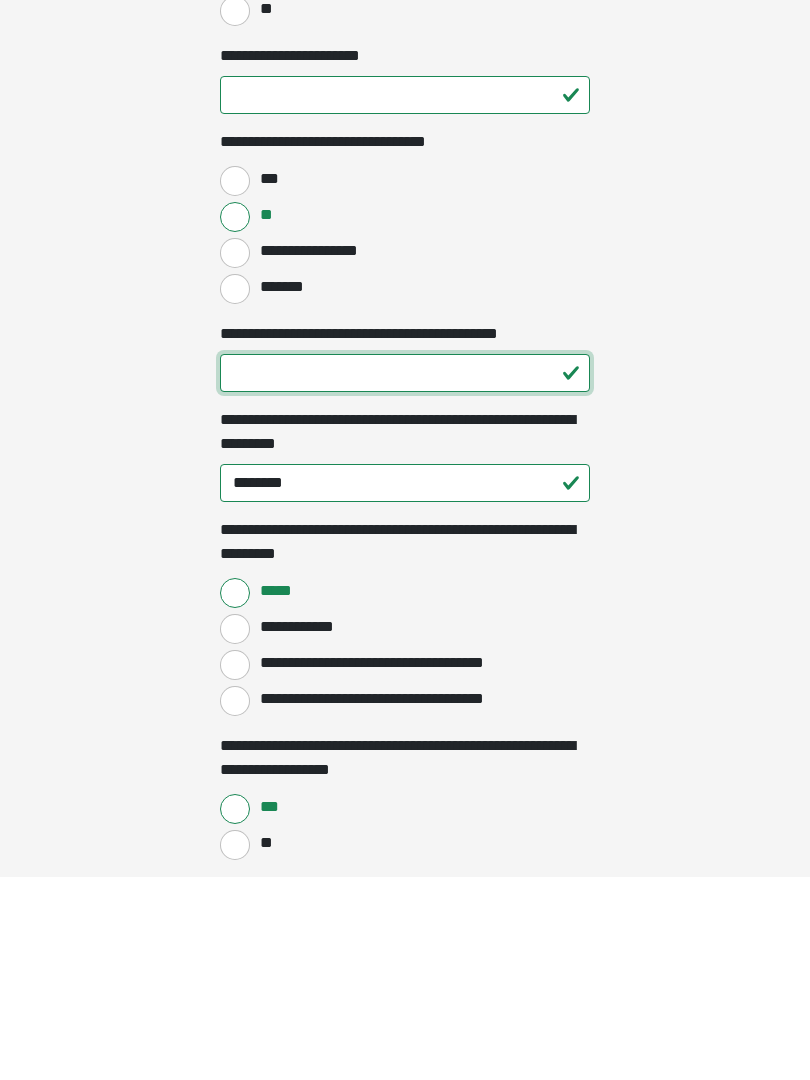 type on "*" 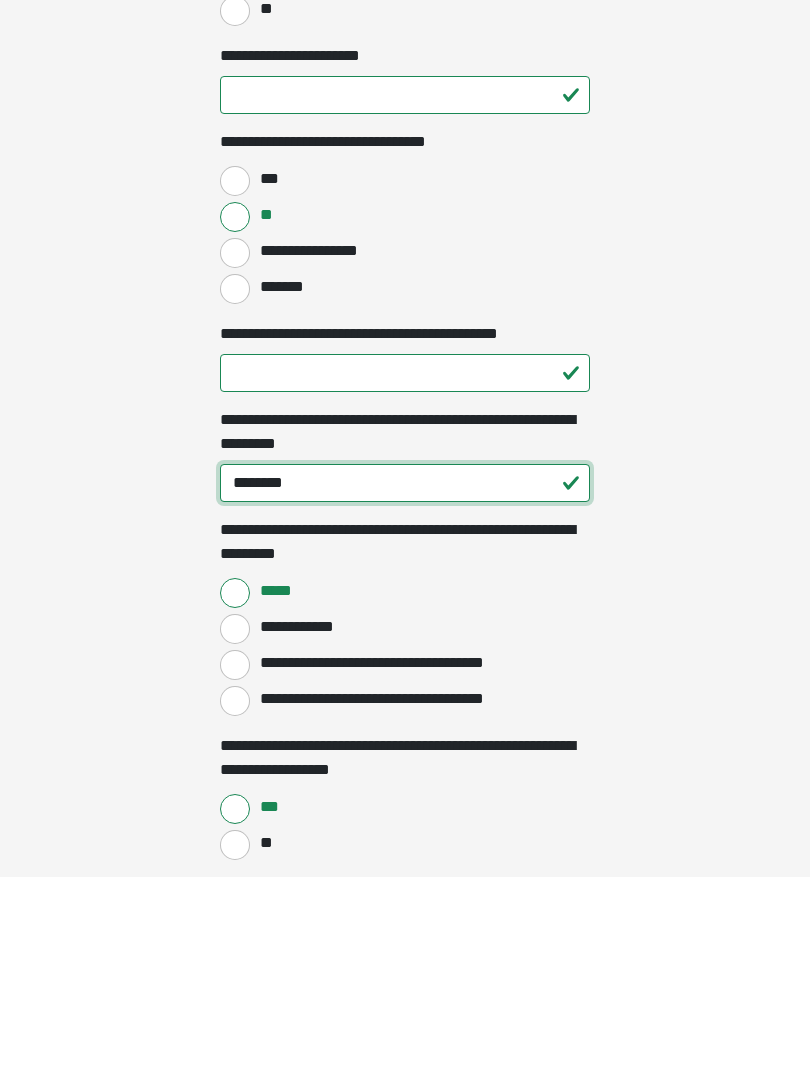 click on "********" at bounding box center [405, 686] 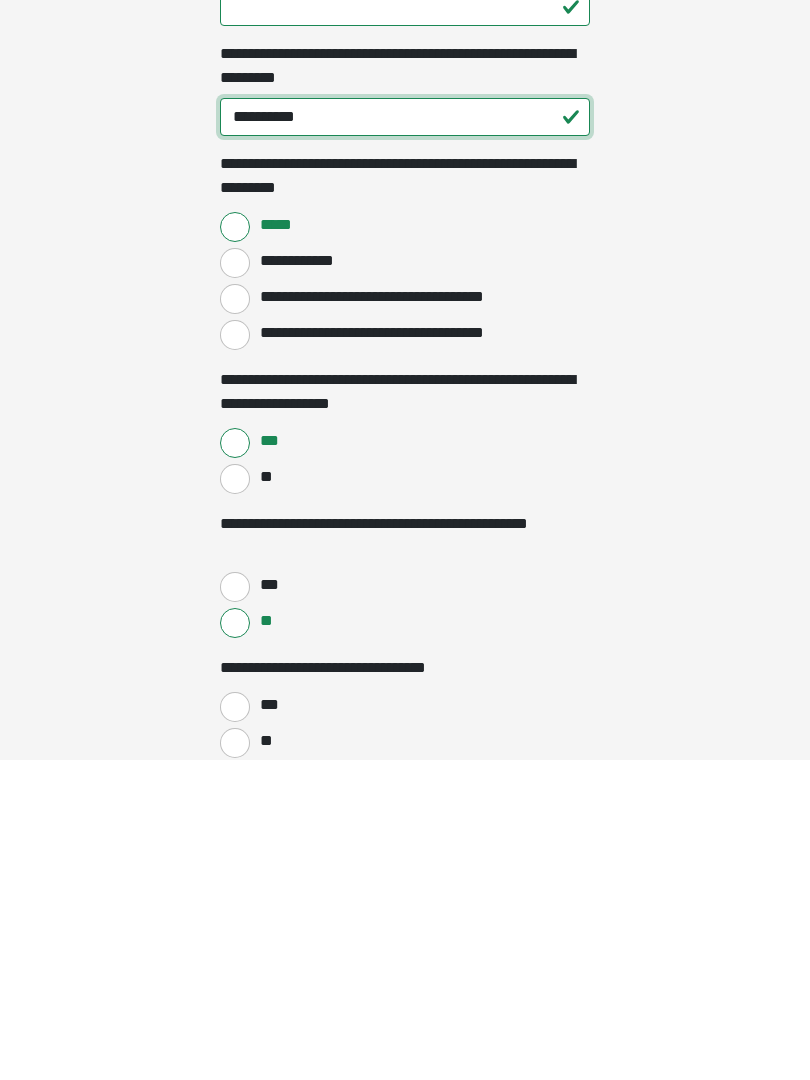 scroll, scrollTop: 1410, scrollLeft: 0, axis: vertical 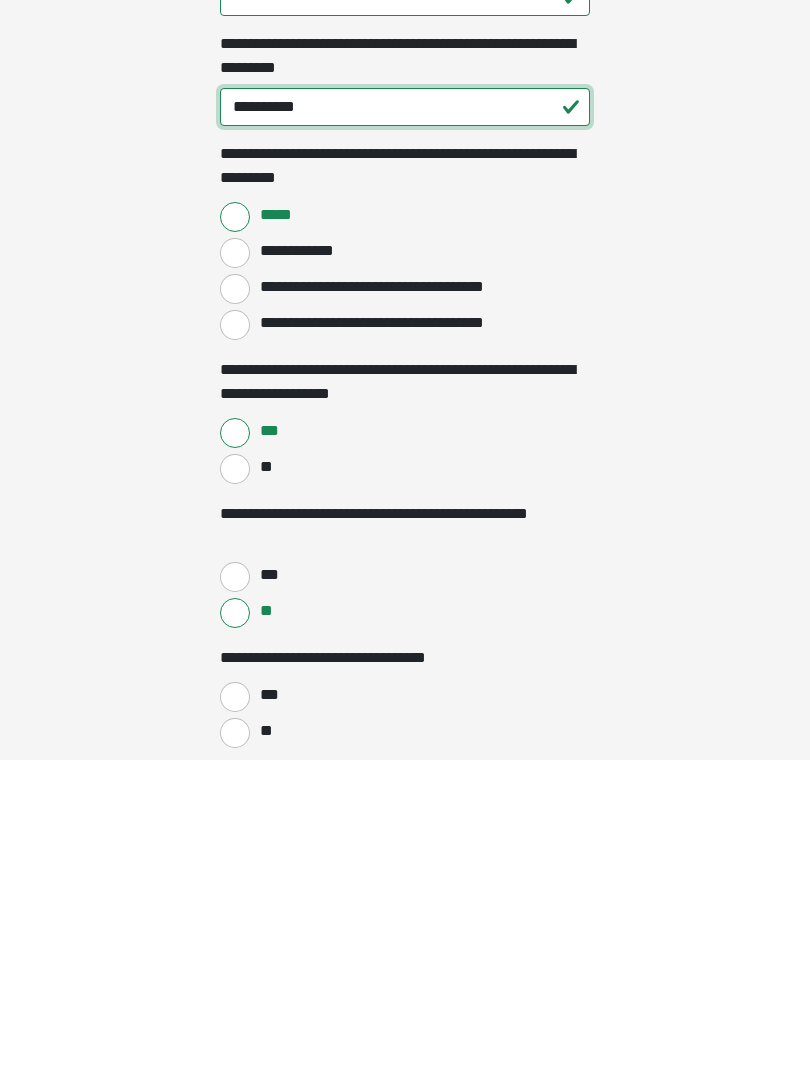 type on "**********" 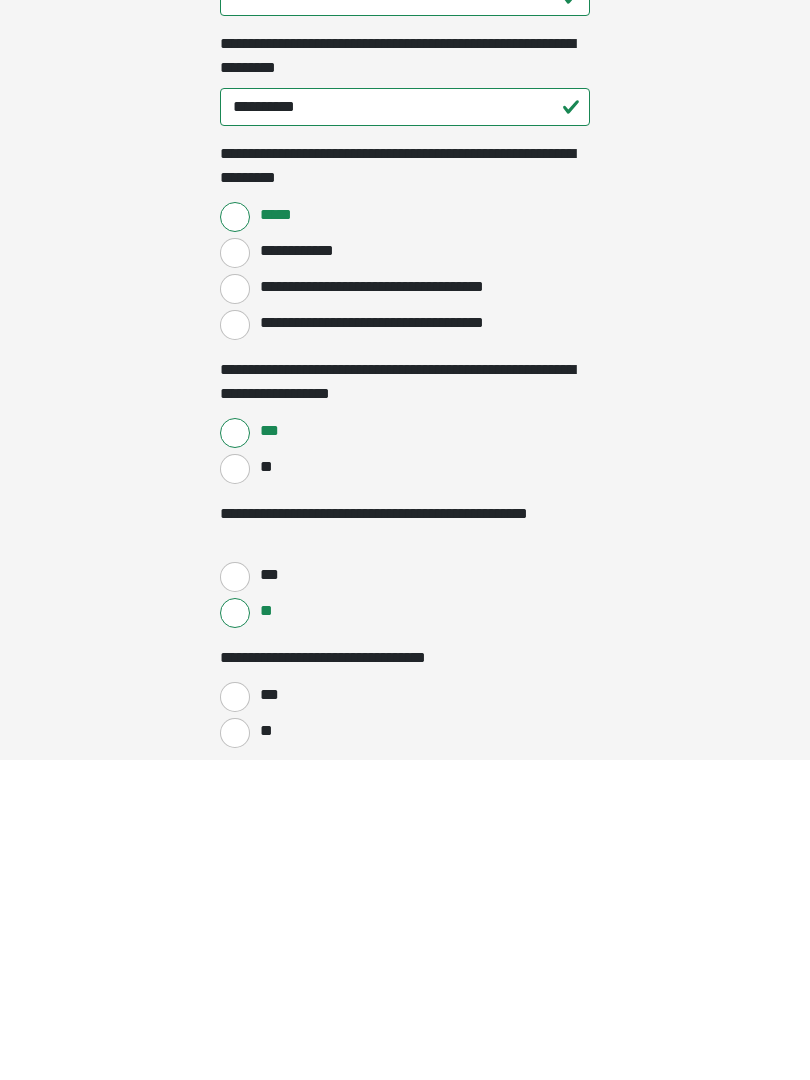 click on "**********" at bounding box center [235, 609] 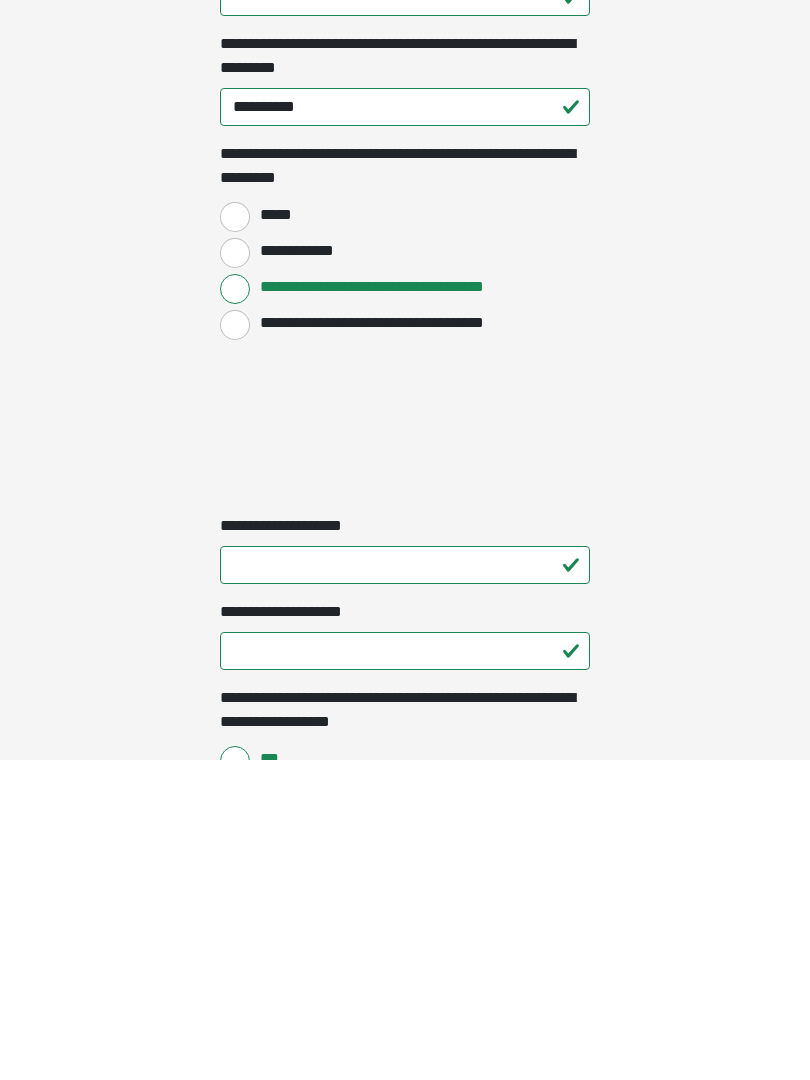 scroll, scrollTop: 1730, scrollLeft: 0, axis: vertical 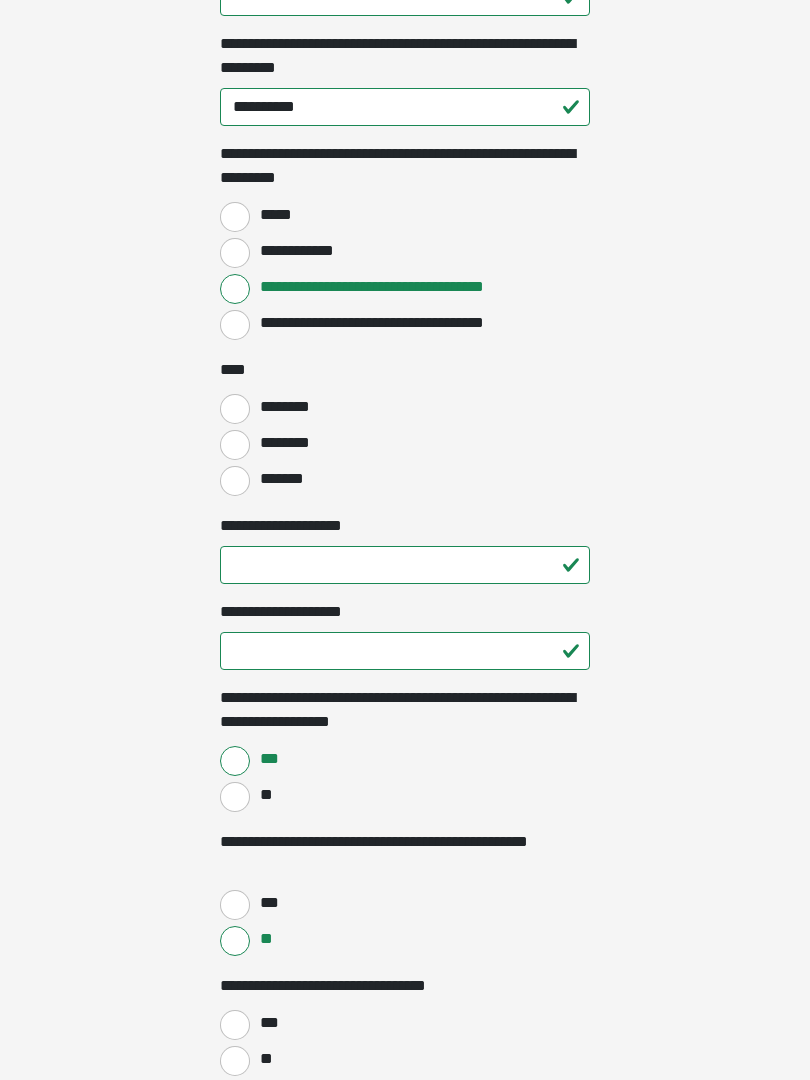 click on "*****" at bounding box center (235, 217) 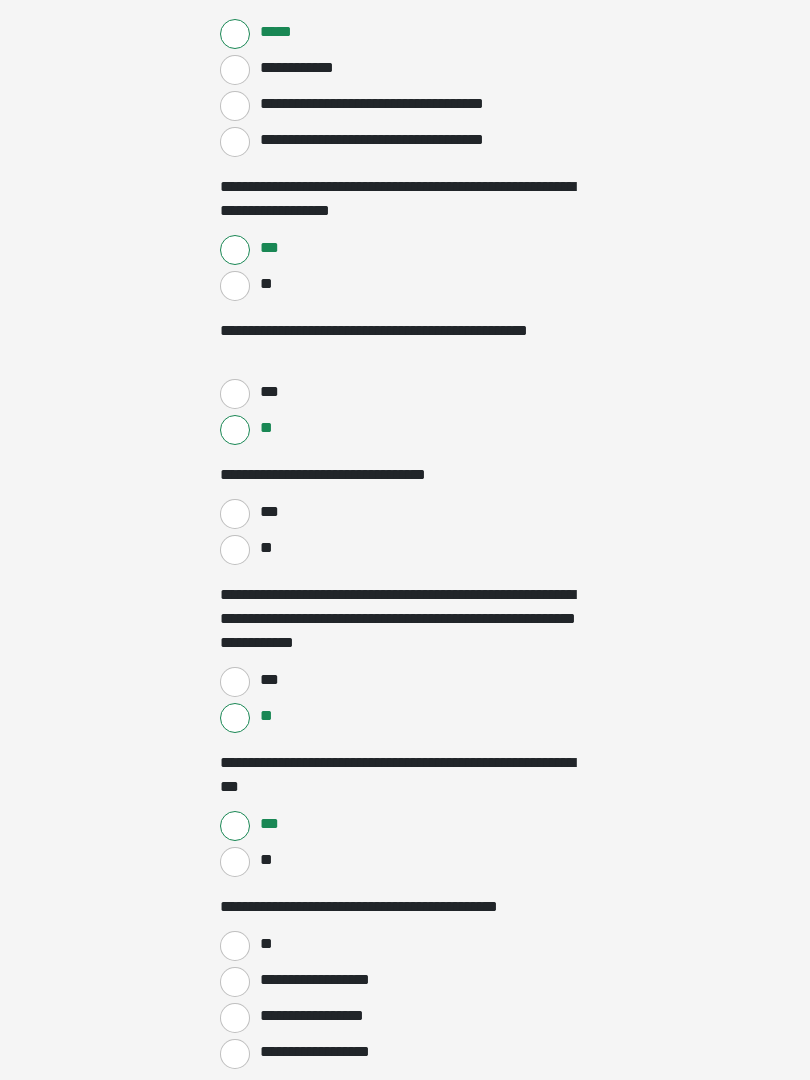 scroll, scrollTop: 1913, scrollLeft: 0, axis: vertical 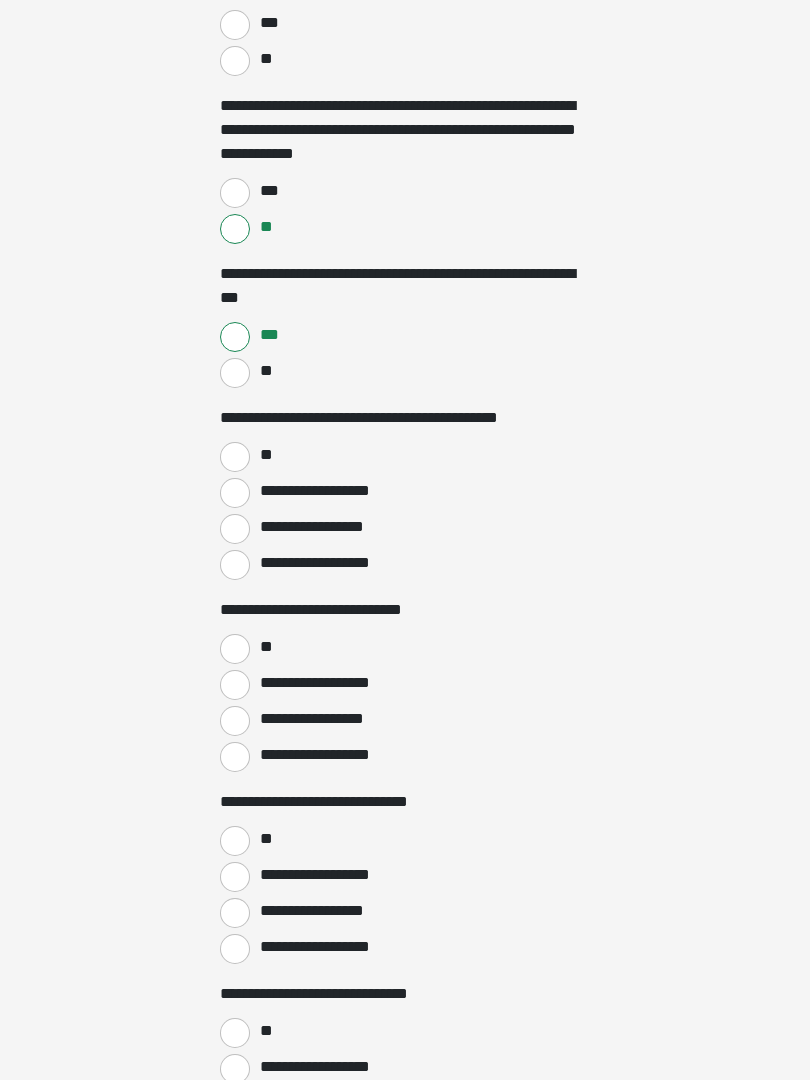click on "**" at bounding box center [235, 457] 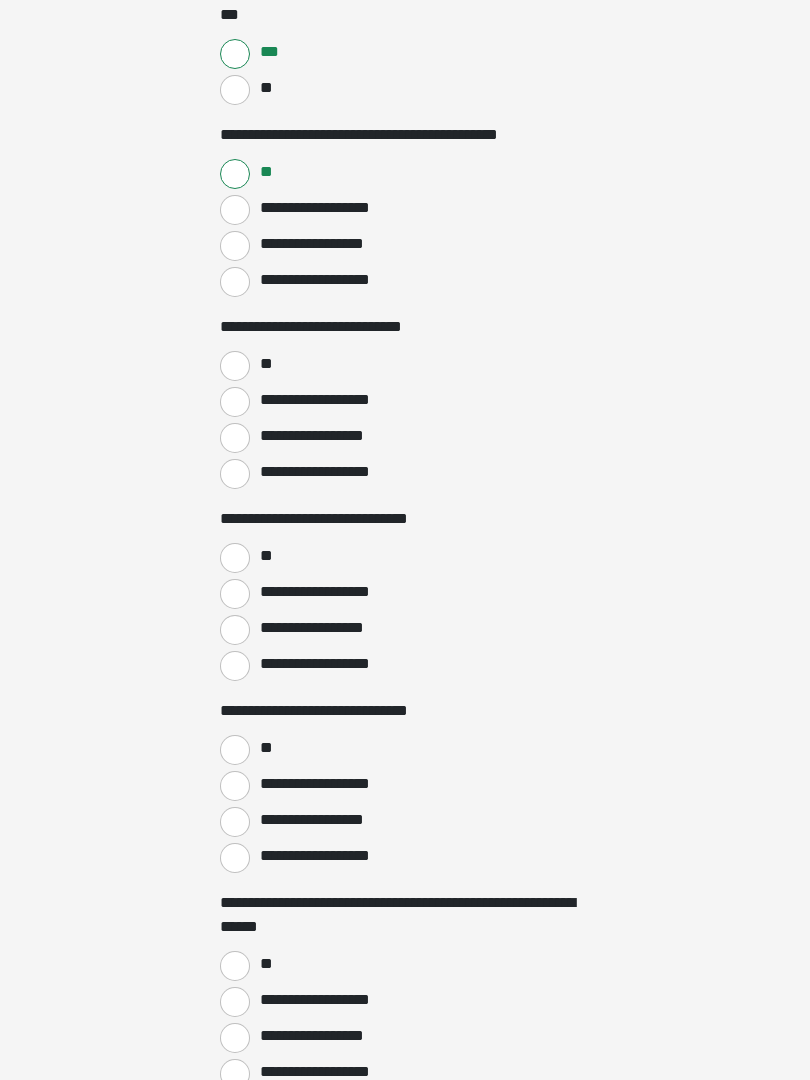 scroll, scrollTop: 2694, scrollLeft: 0, axis: vertical 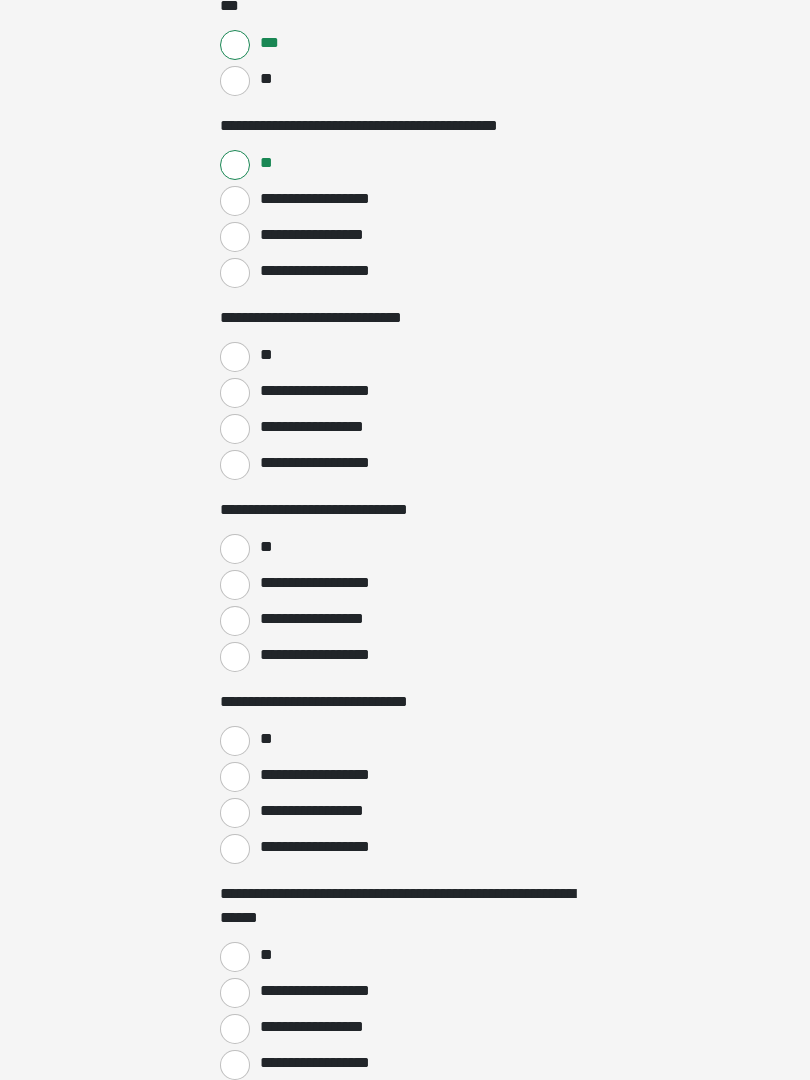 click on "**" at bounding box center [235, 357] 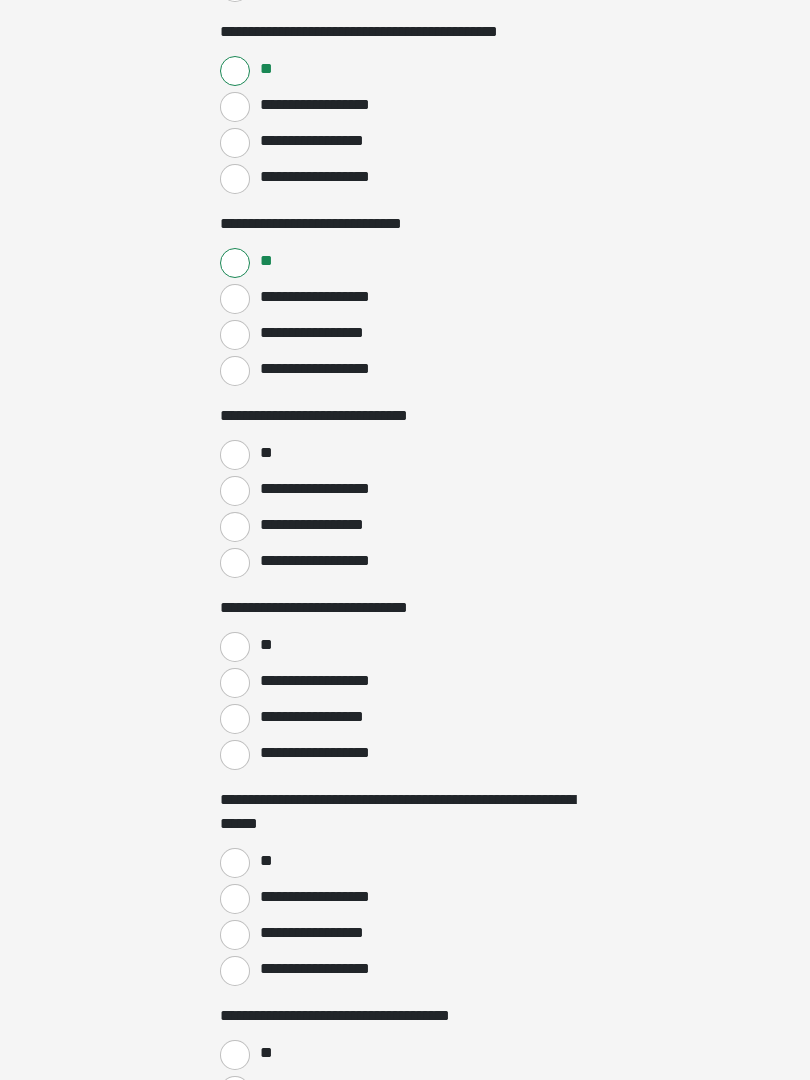 scroll, scrollTop: 2802, scrollLeft: 0, axis: vertical 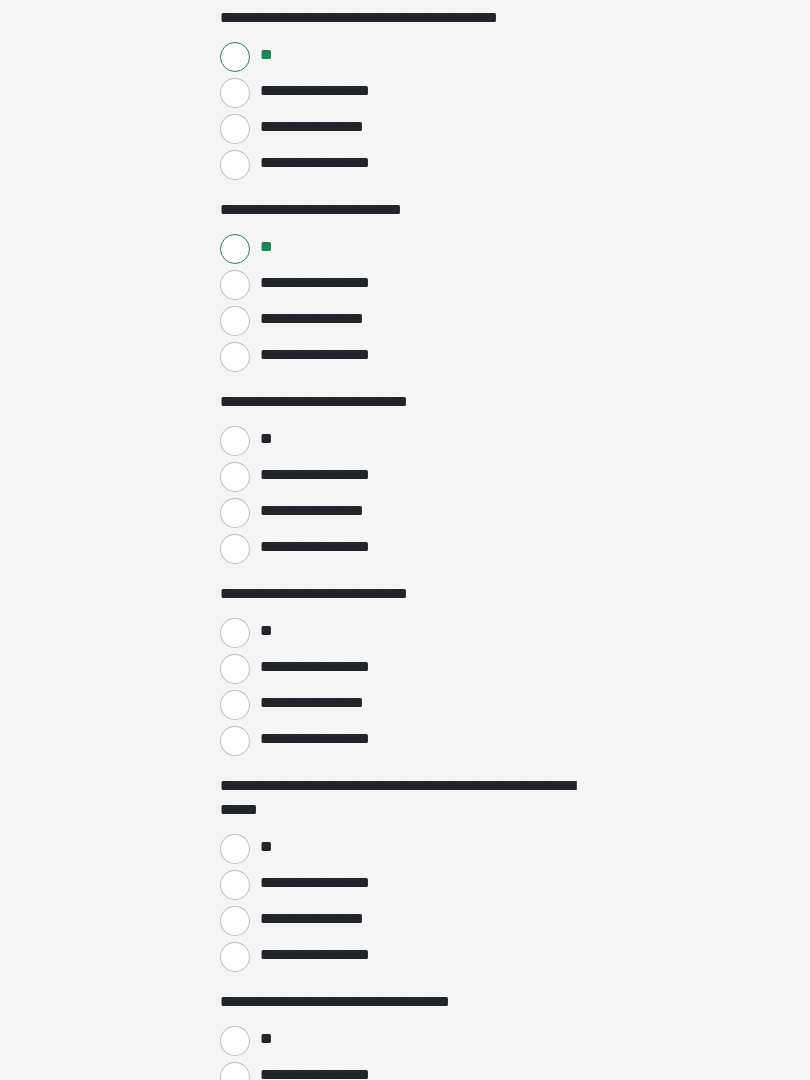 click on "**" at bounding box center [235, 441] 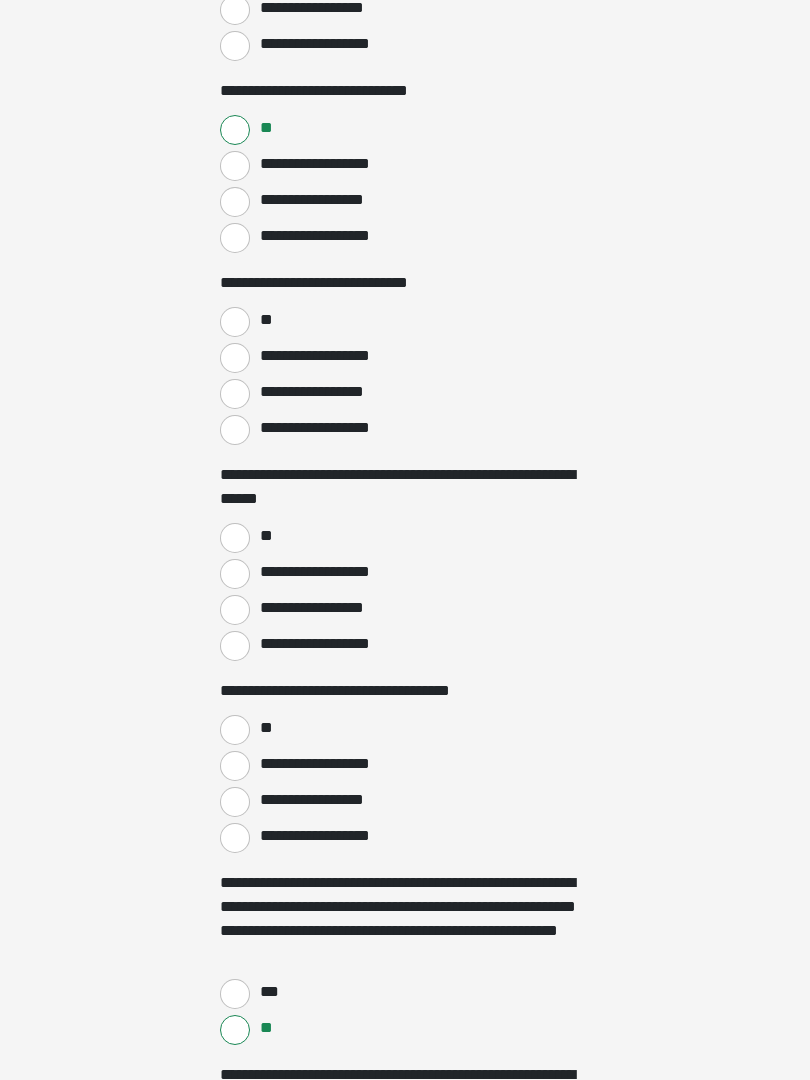click on "**" at bounding box center (235, 323) 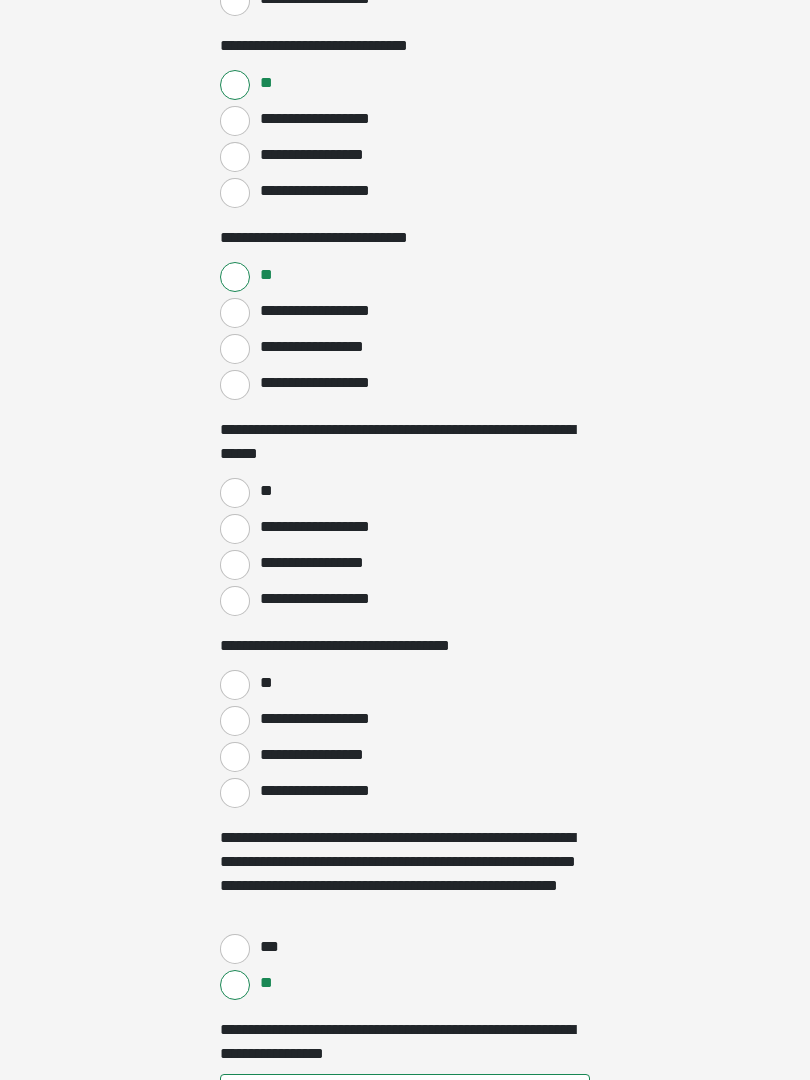 scroll, scrollTop: 3159, scrollLeft: 0, axis: vertical 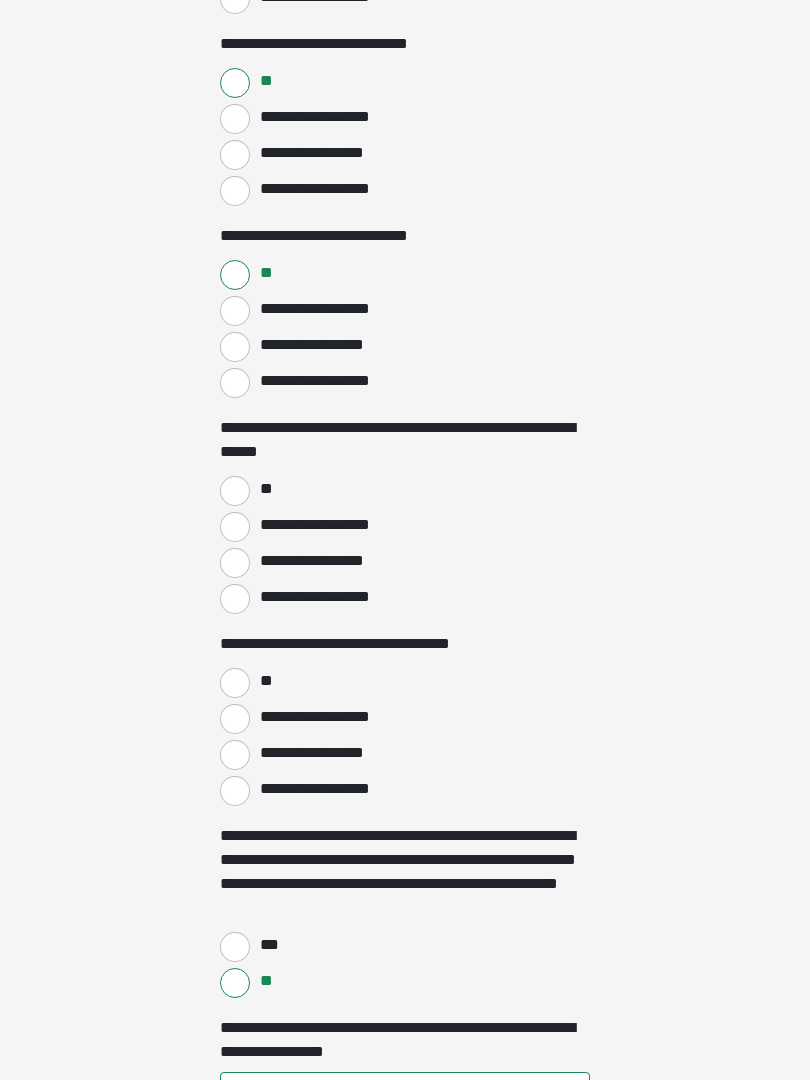 click on "**********" at bounding box center (235, 528) 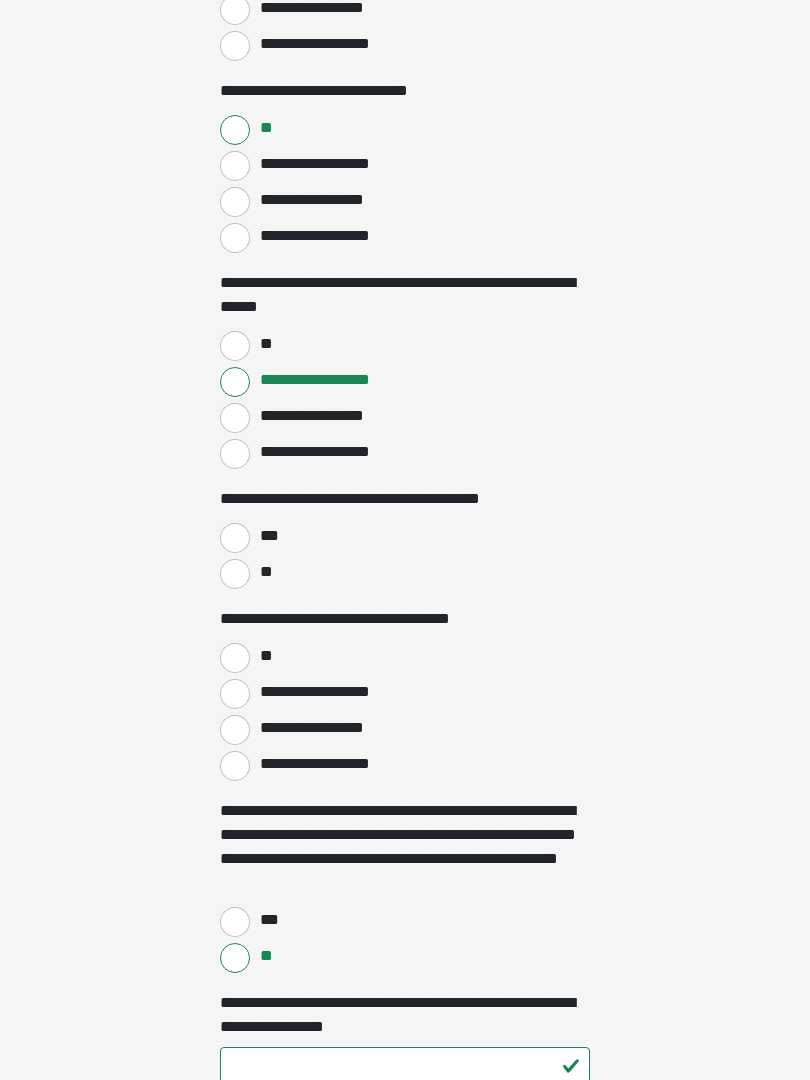 click on "***" at bounding box center [235, 539] 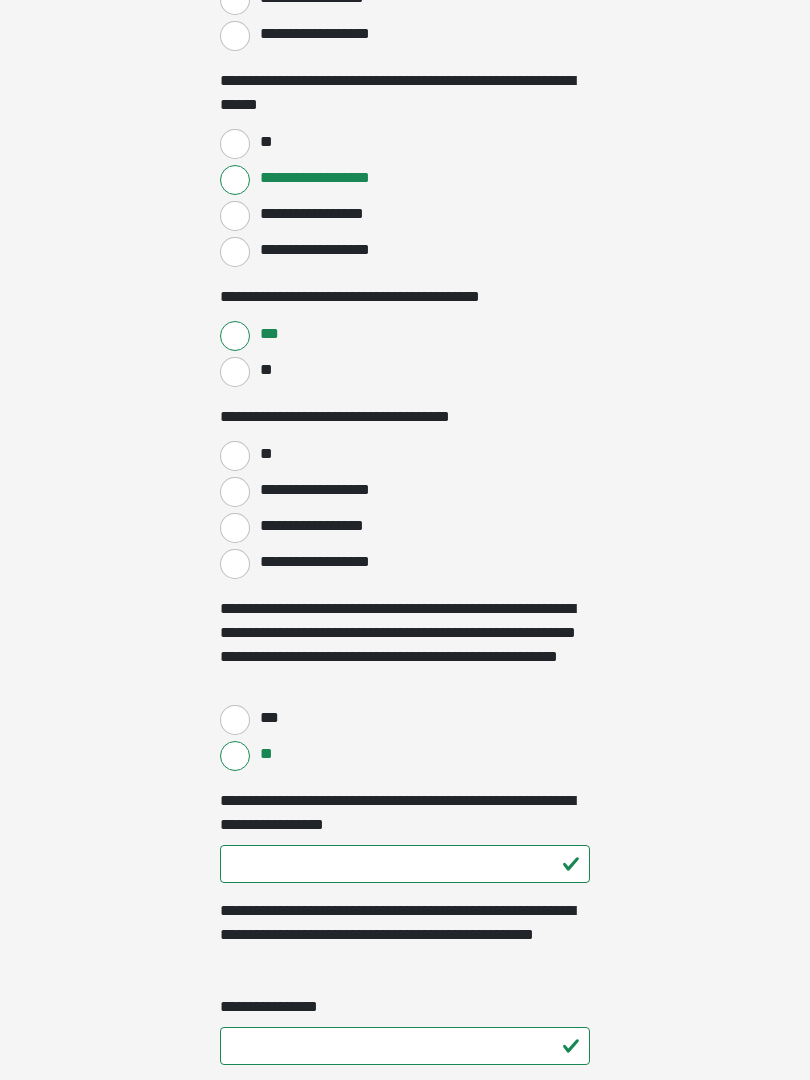 scroll, scrollTop: 3507, scrollLeft: 0, axis: vertical 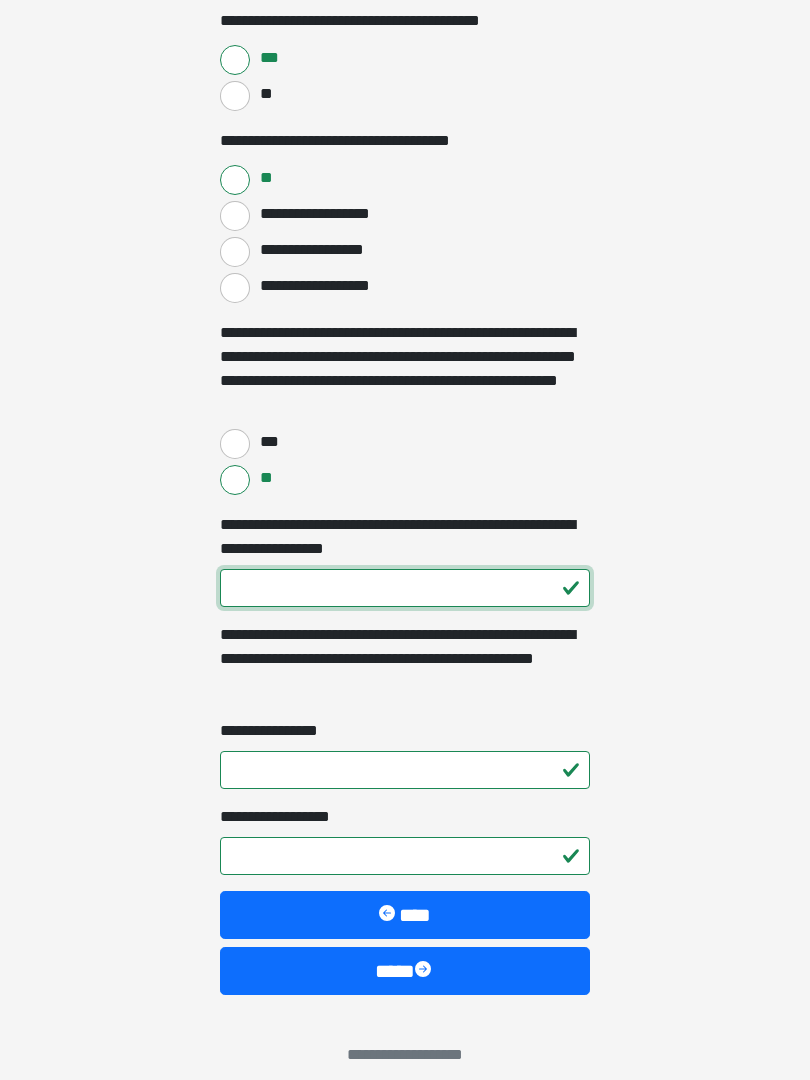 click on "**********" at bounding box center [405, 589] 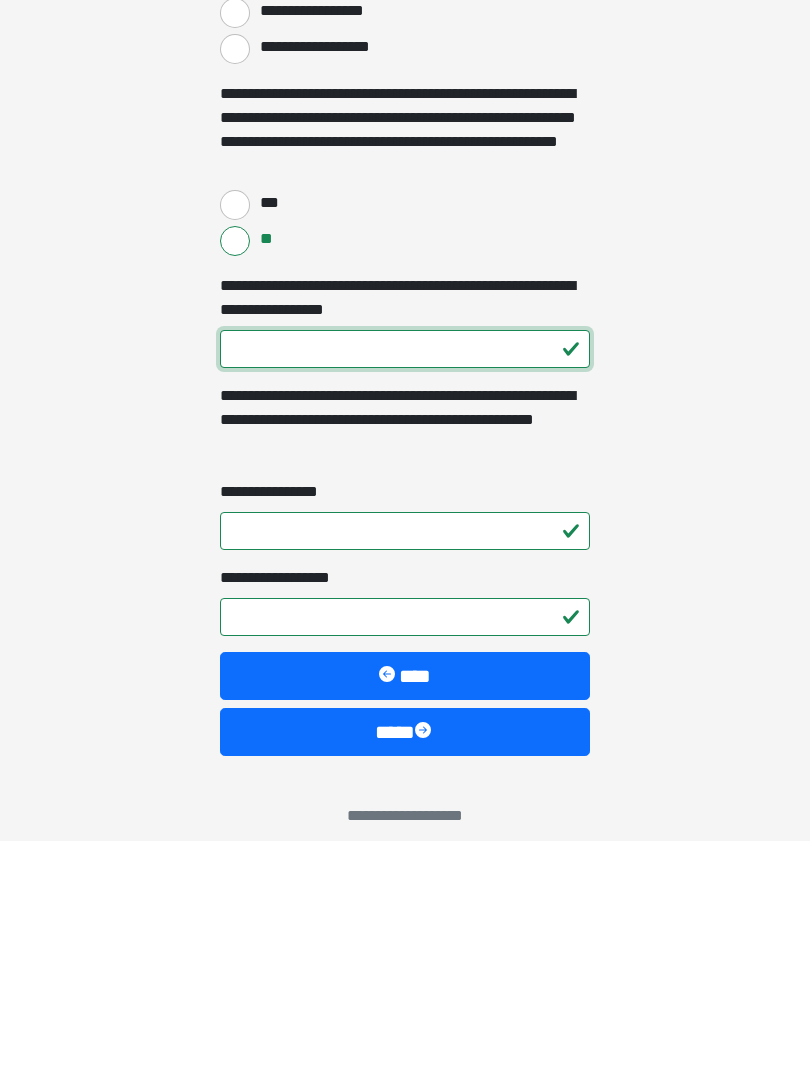 type on "***" 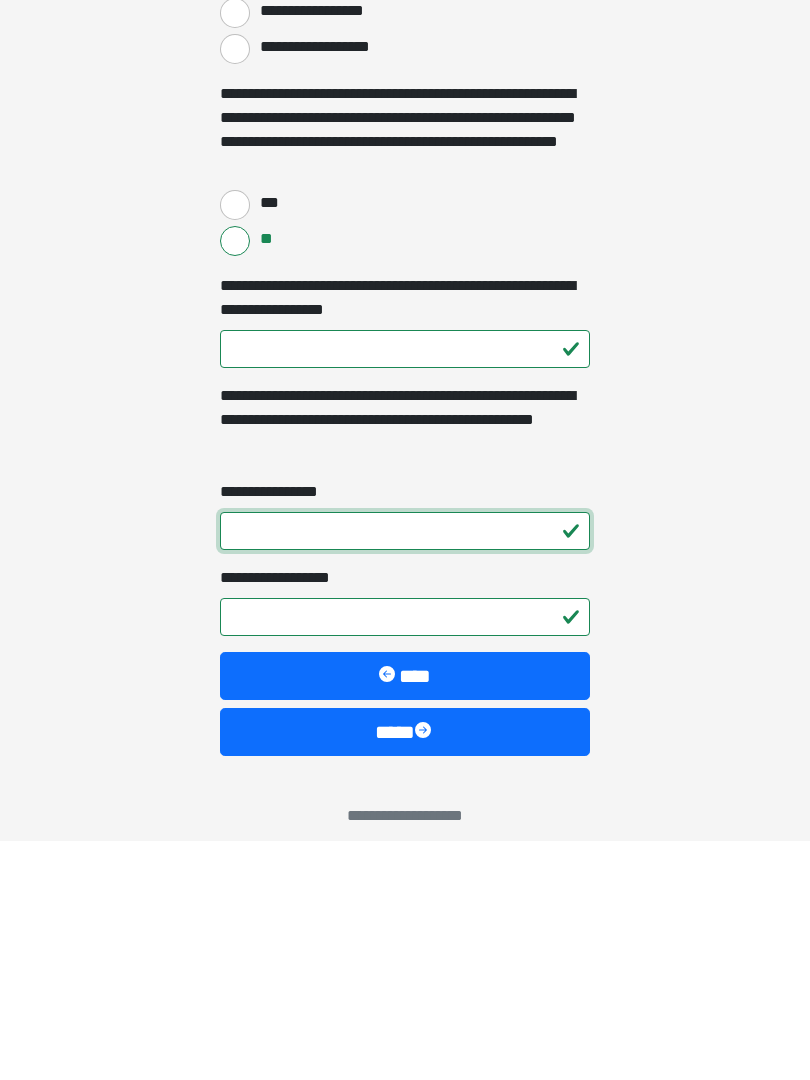 click on "**********" at bounding box center [405, 771] 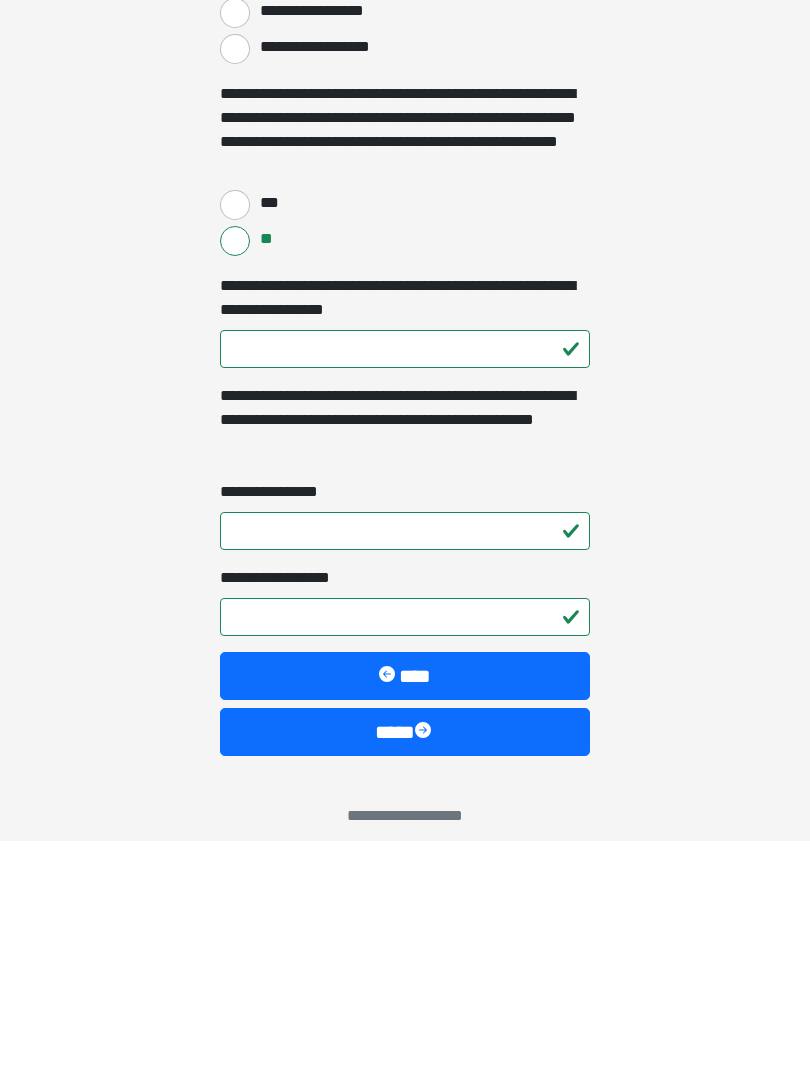 click on "**********" at bounding box center [405, 857] 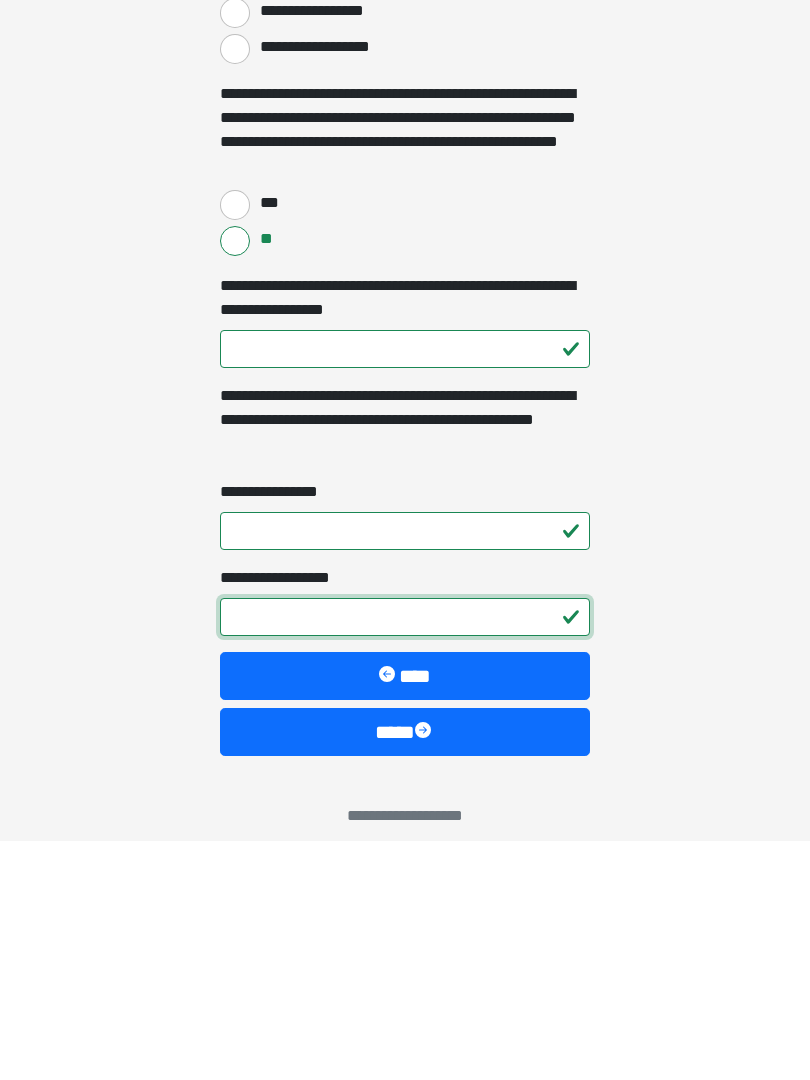 type on "*" 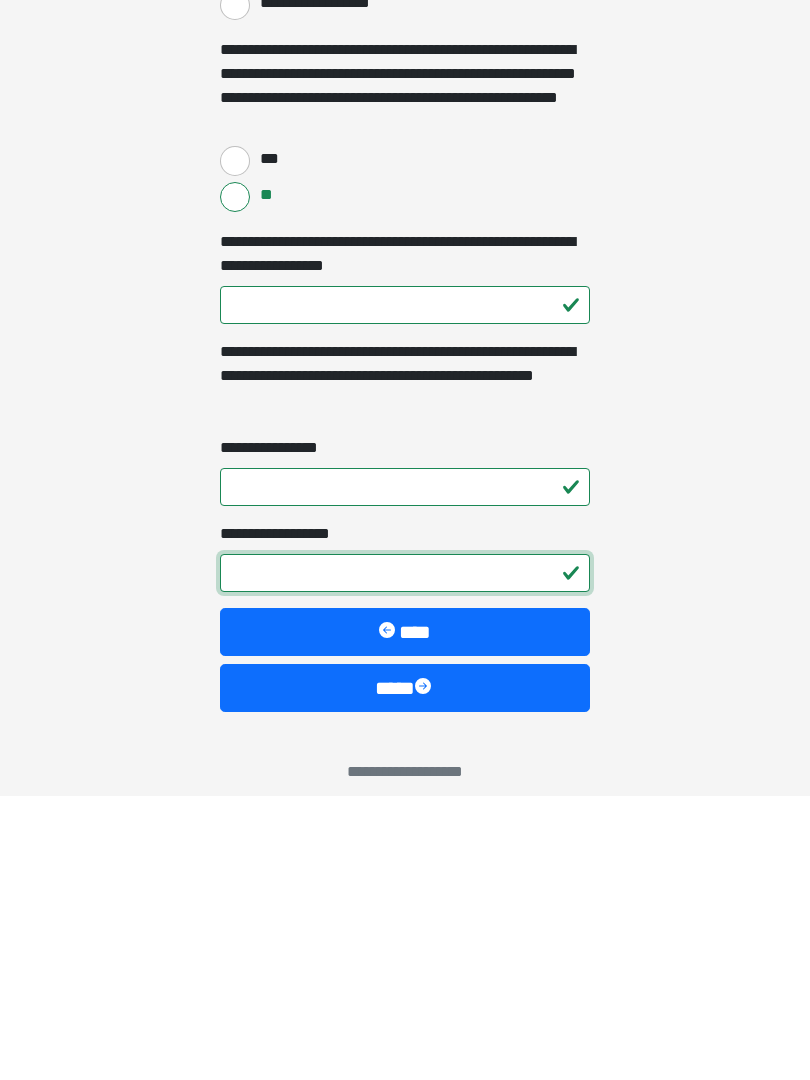 scroll, scrollTop: 3801, scrollLeft: 0, axis: vertical 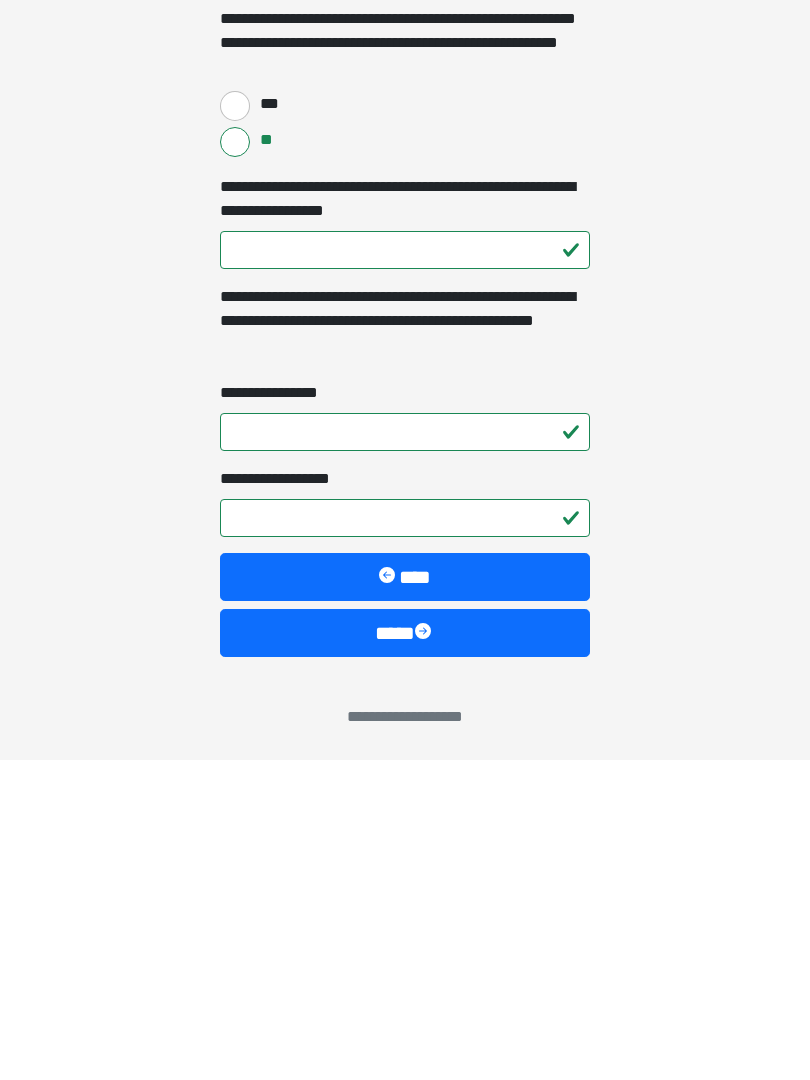 click on "****" at bounding box center [405, 953] 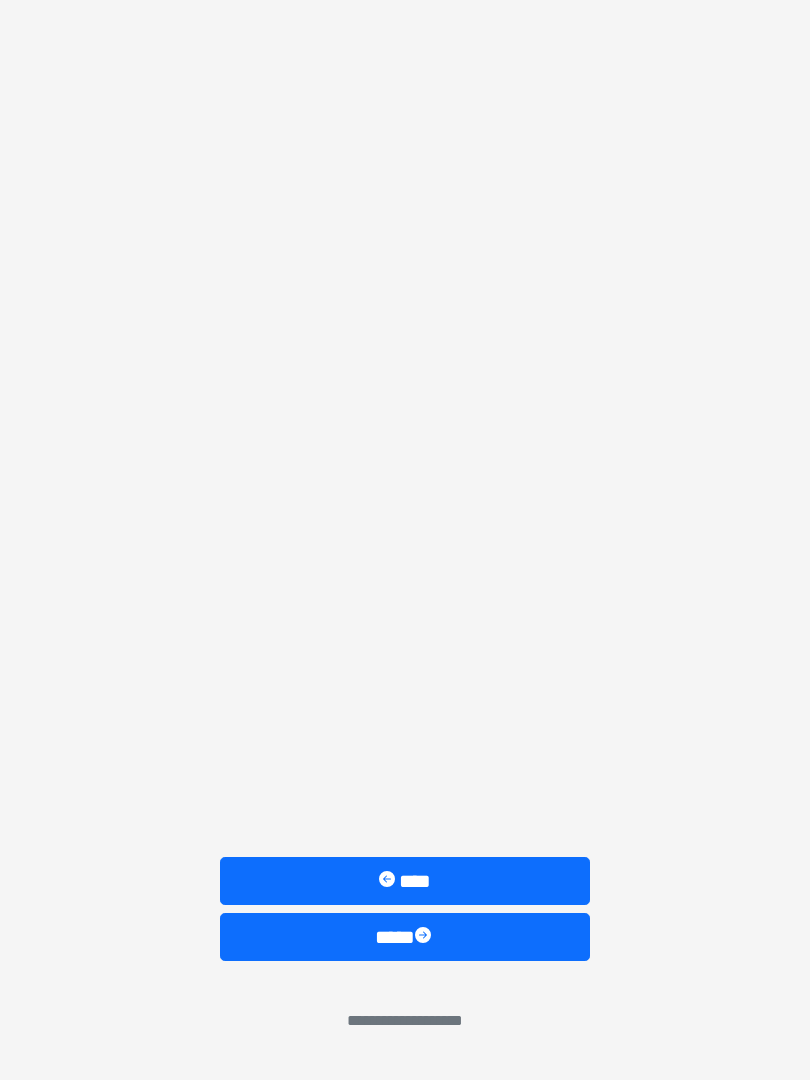 scroll, scrollTop: 0, scrollLeft: 0, axis: both 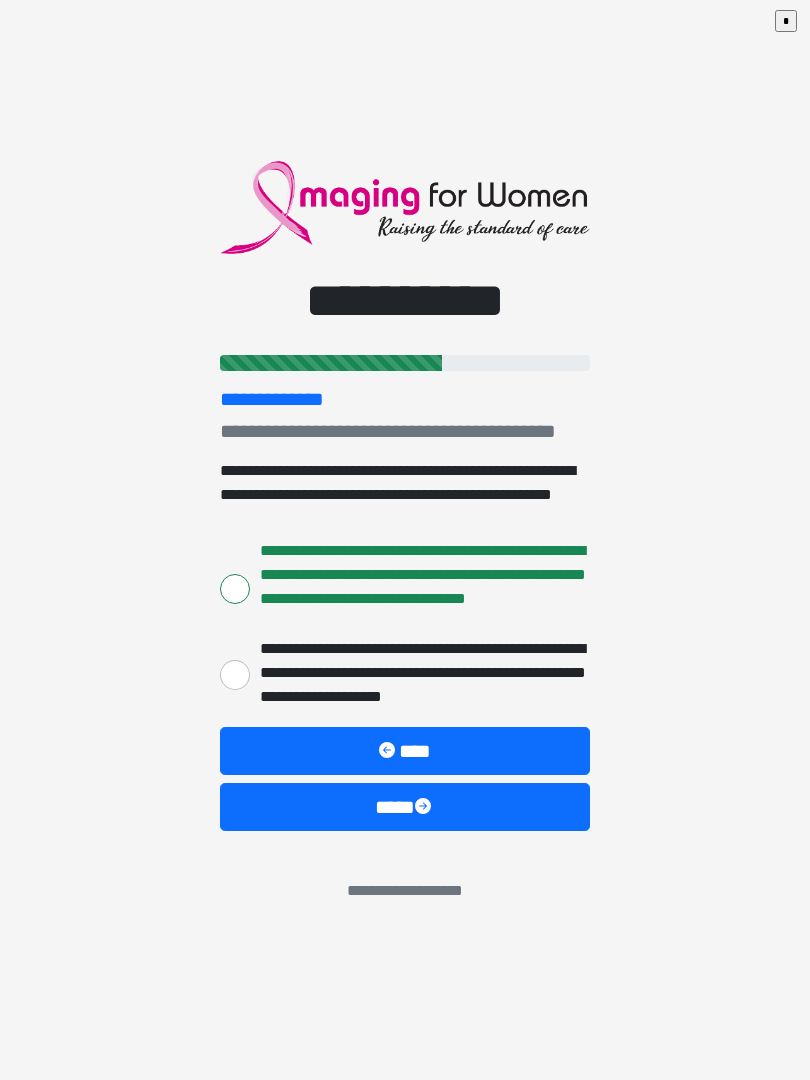 click at bounding box center (425, 808) 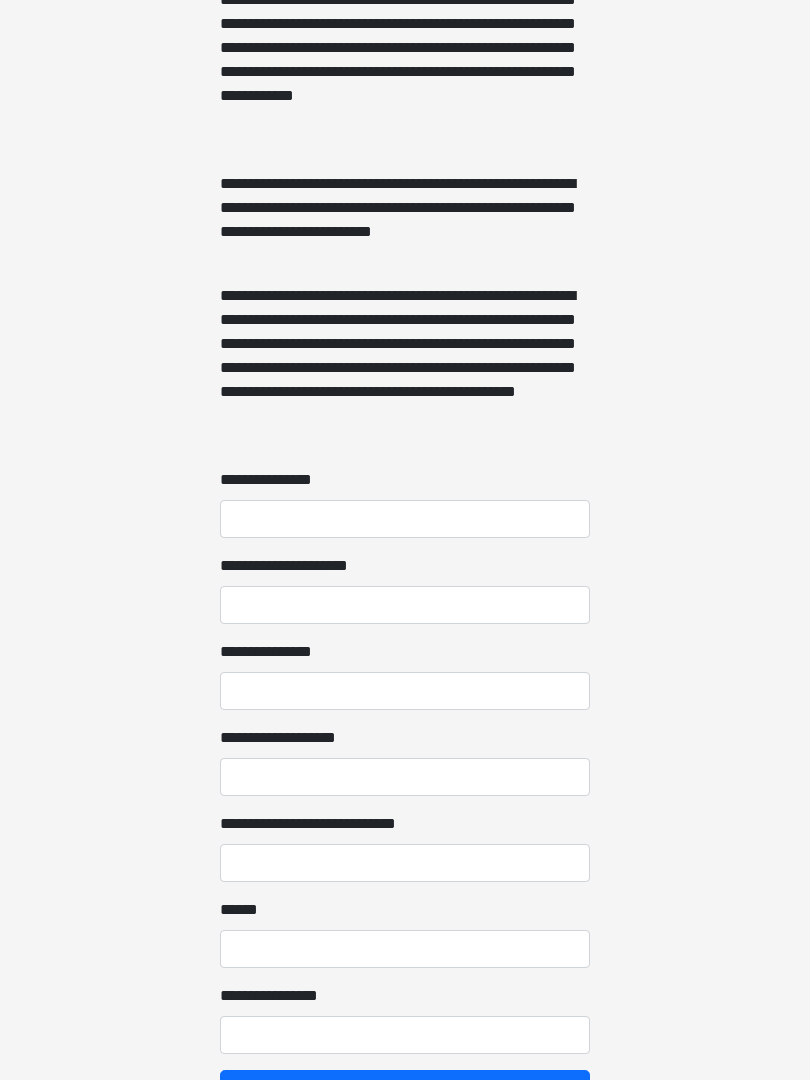 scroll, scrollTop: 1277, scrollLeft: 0, axis: vertical 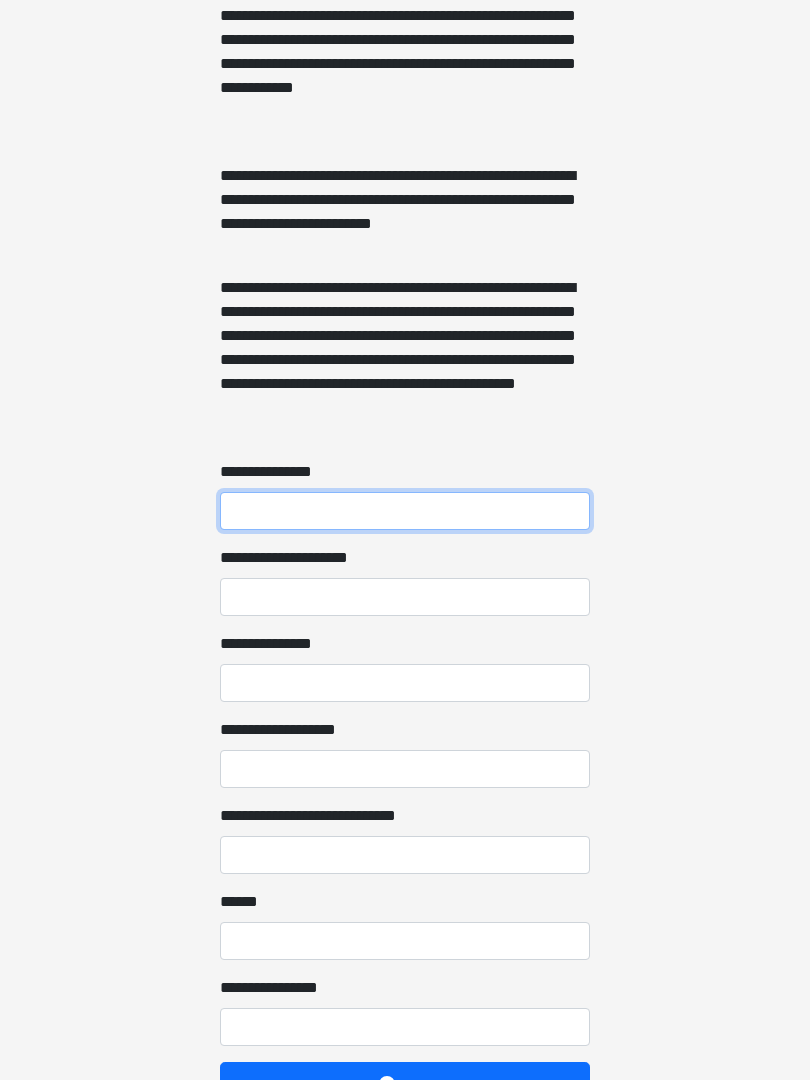click on "**********" at bounding box center (405, 512) 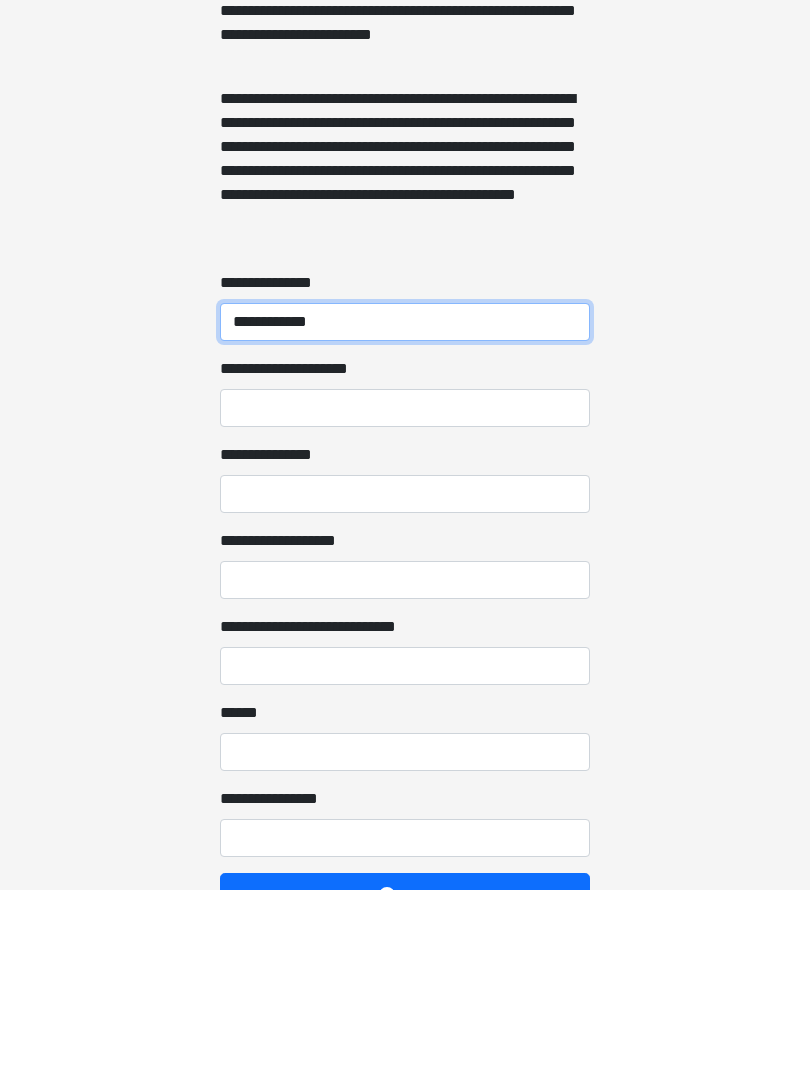 type on "**********" 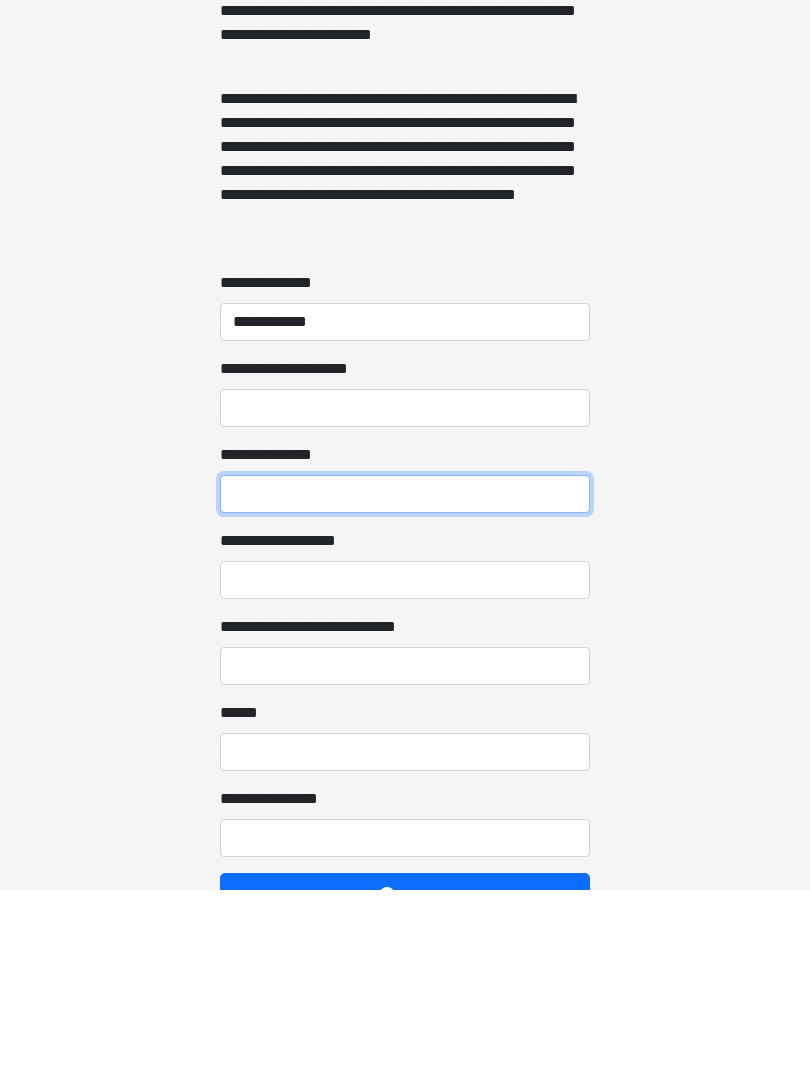 click on "**********" at bounding box center [405, 684] 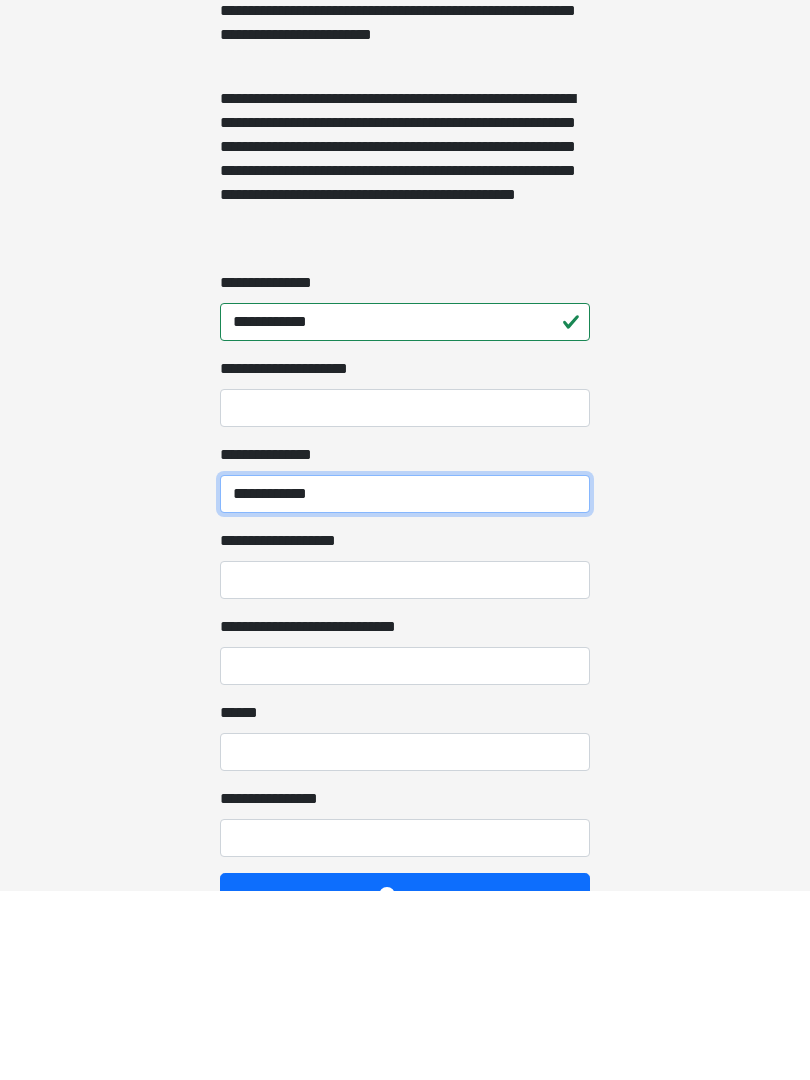 type on "**********" 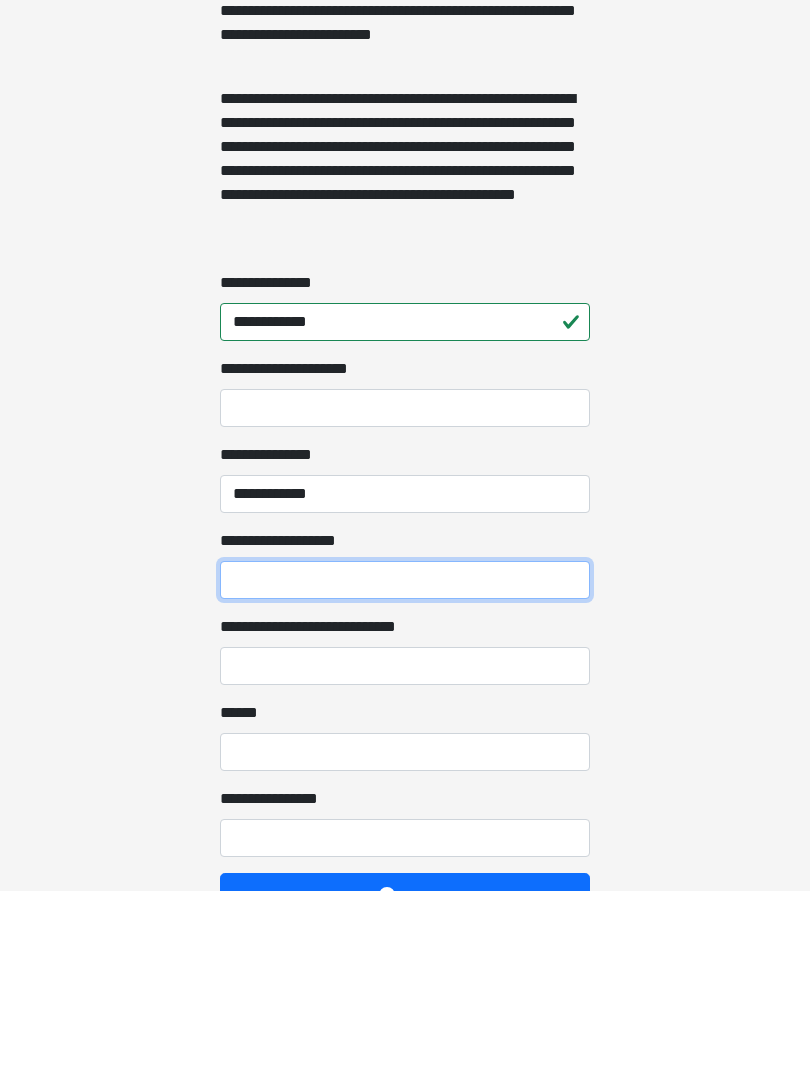 click on "**********" at bounding box center (405, 770) 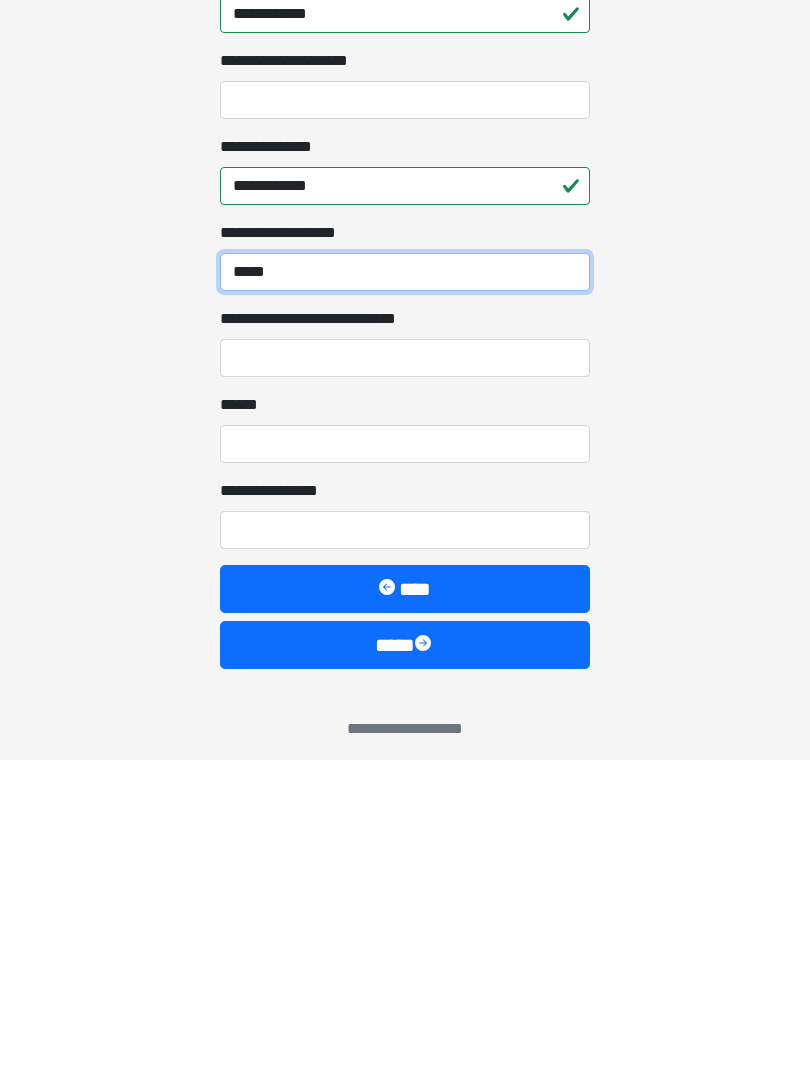 scroll, scrollTop: 1455, scrollLeft: 0, axis: vertical 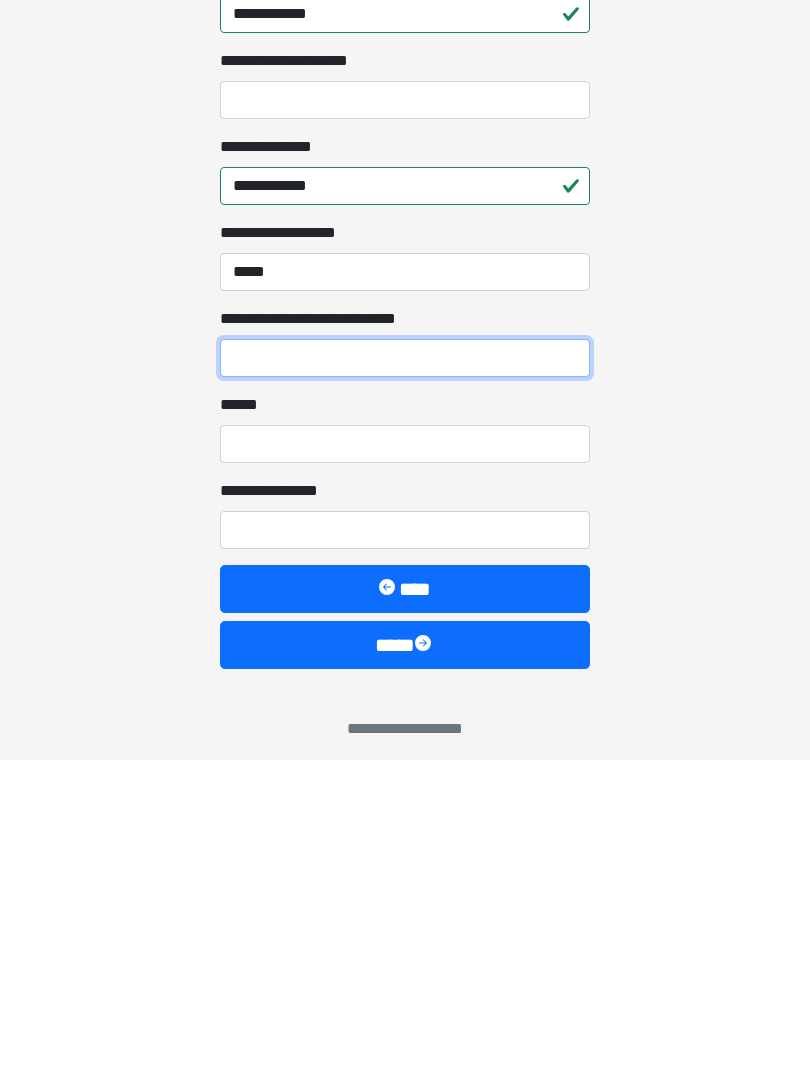 click on "**********" at bounding box center [405, 678] 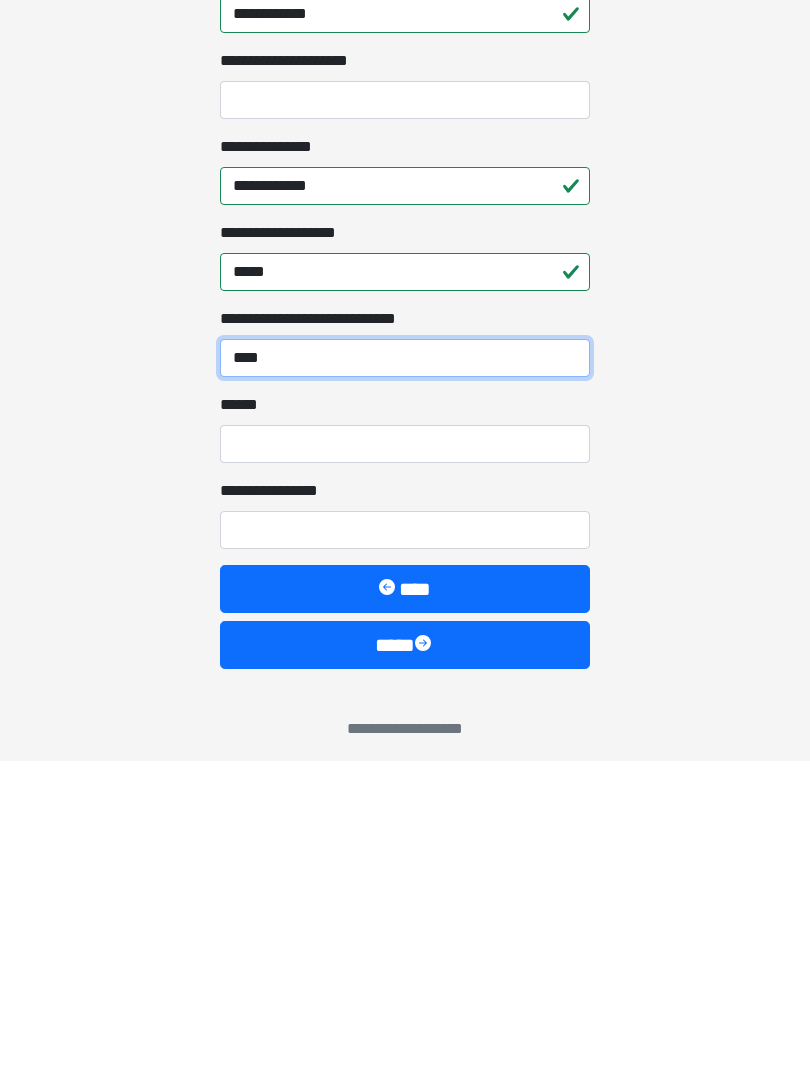 type on "****" 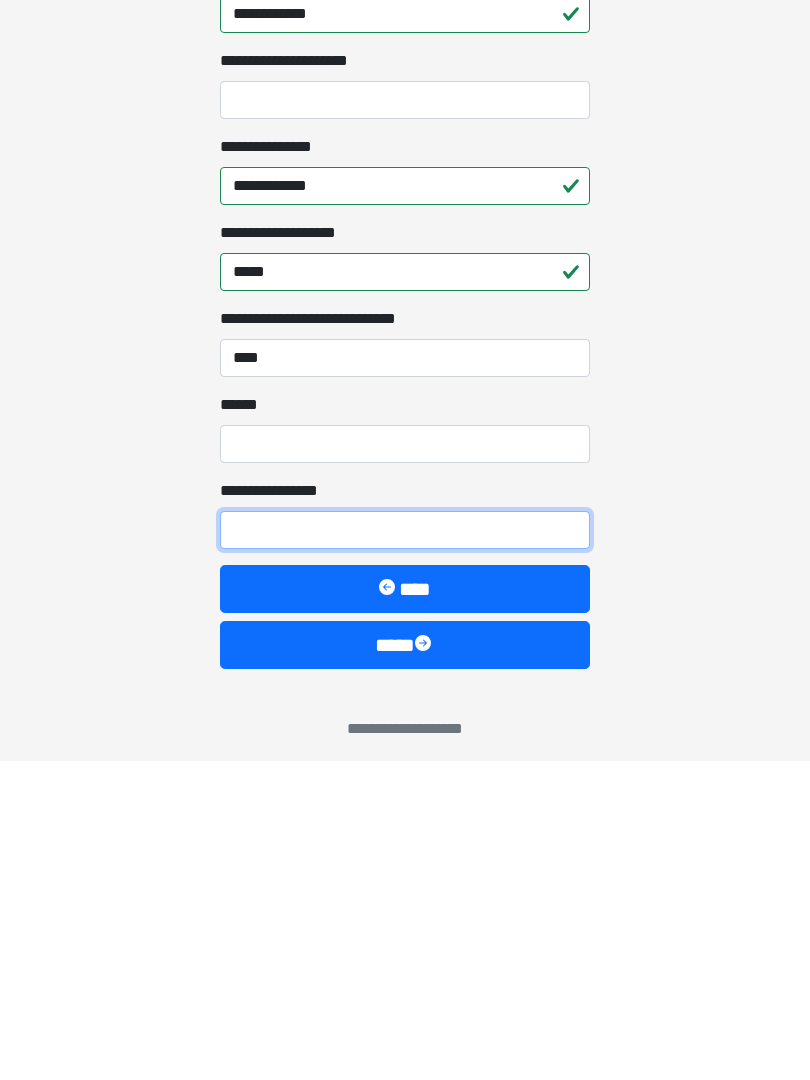click on "**********" at bounding box center [405, 850] 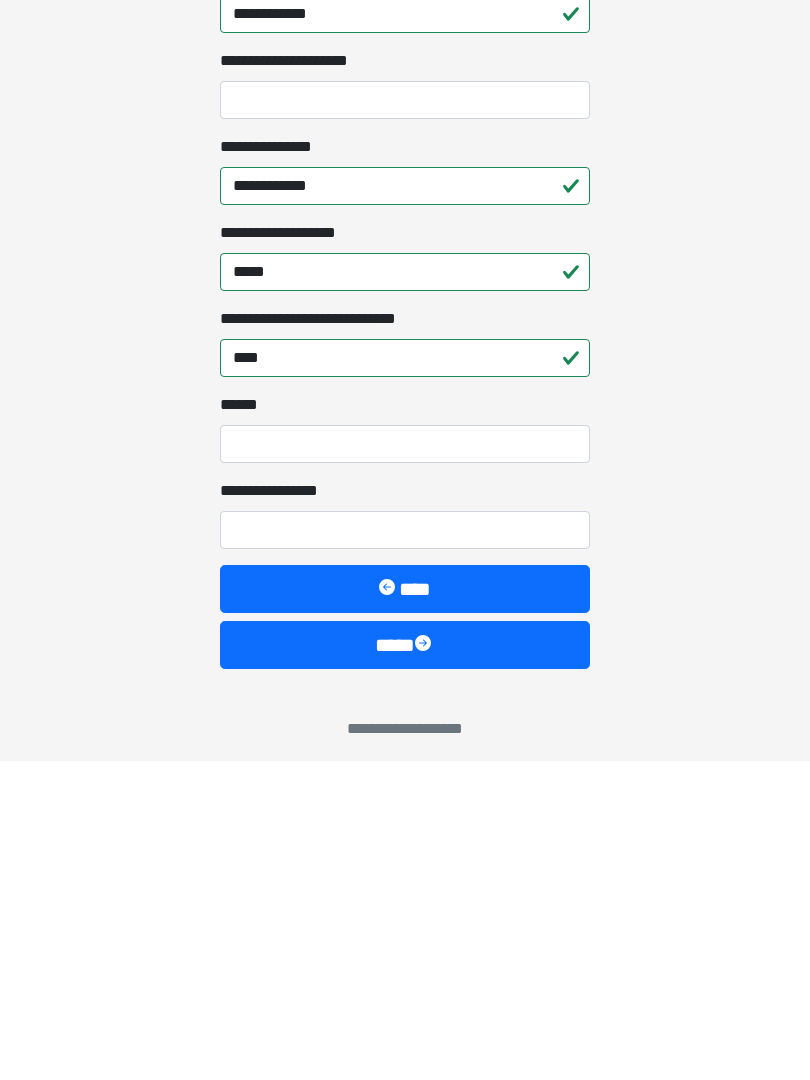 click on "**** *" at bounding box center [405, 764] 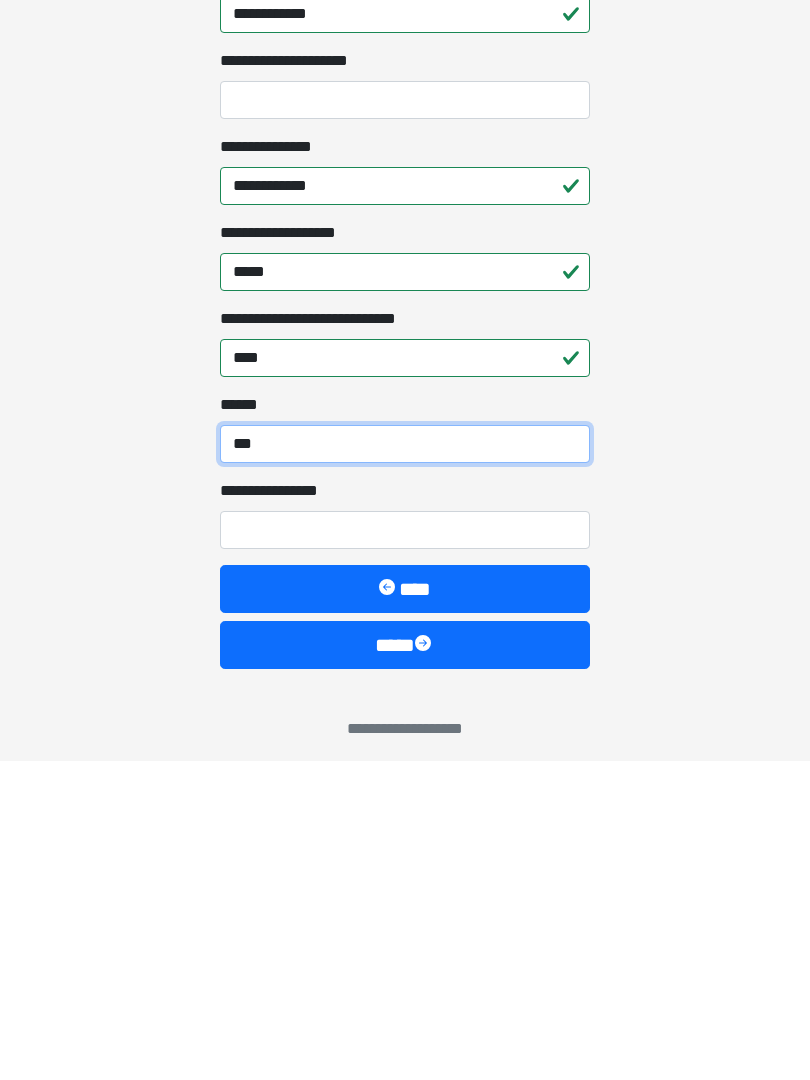 type on "***" 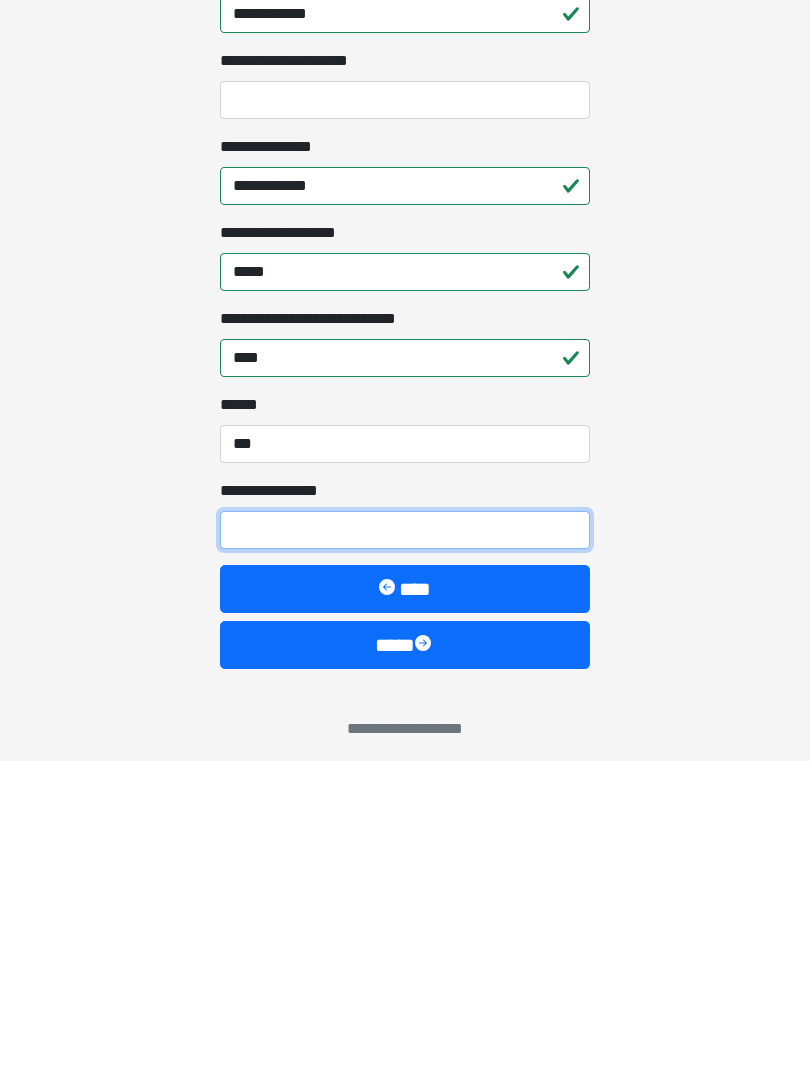 click on "**********" at bounding box center [405, 850] 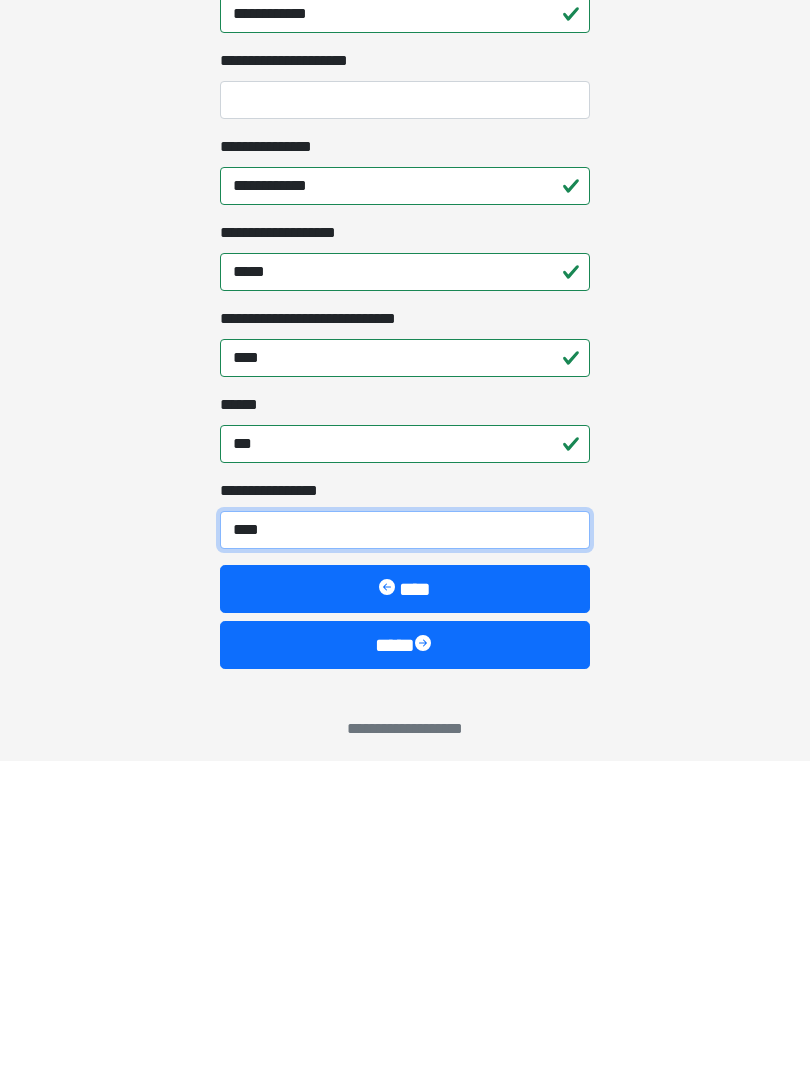 type on "*****" 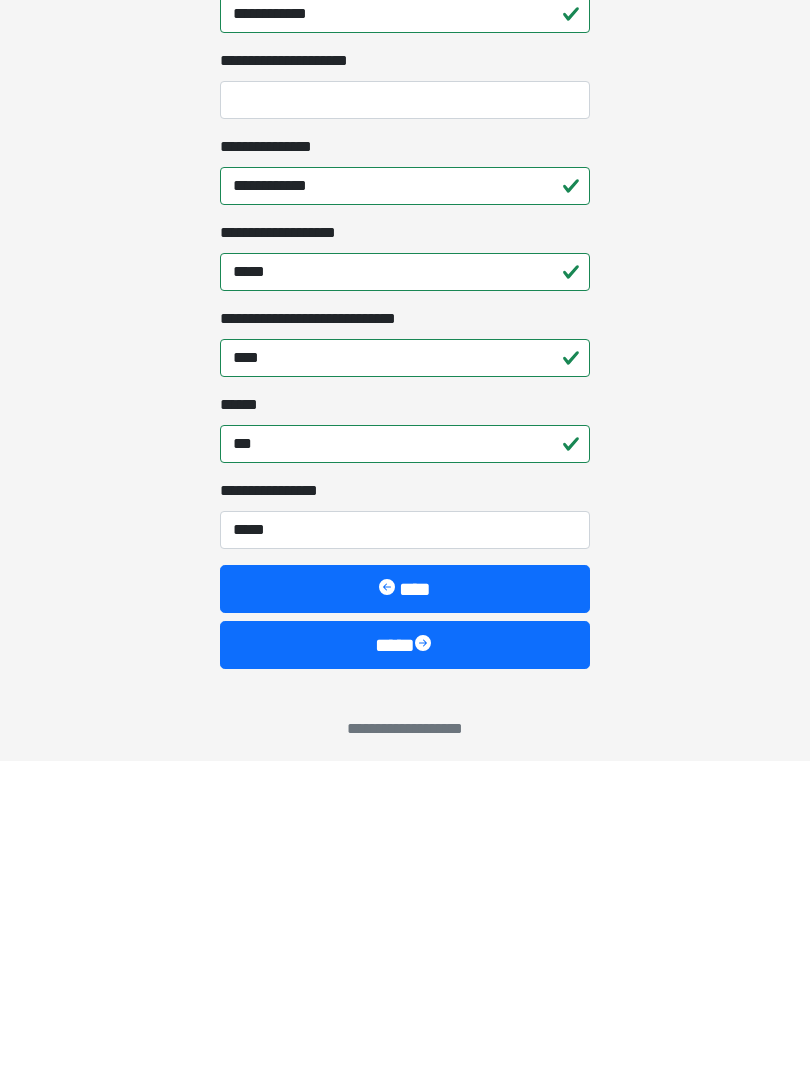 click on "****" at bounding box center (405, 965) 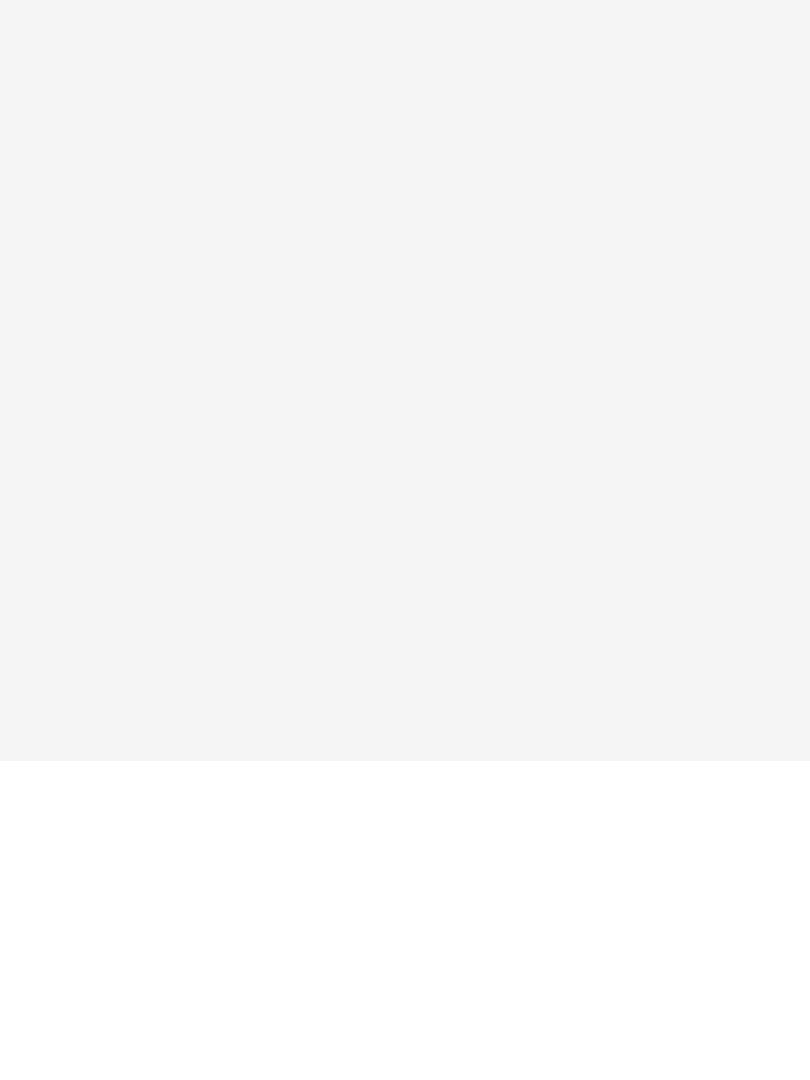 scroll, scrollTop: 0, scrollLeft: 0, axis: both 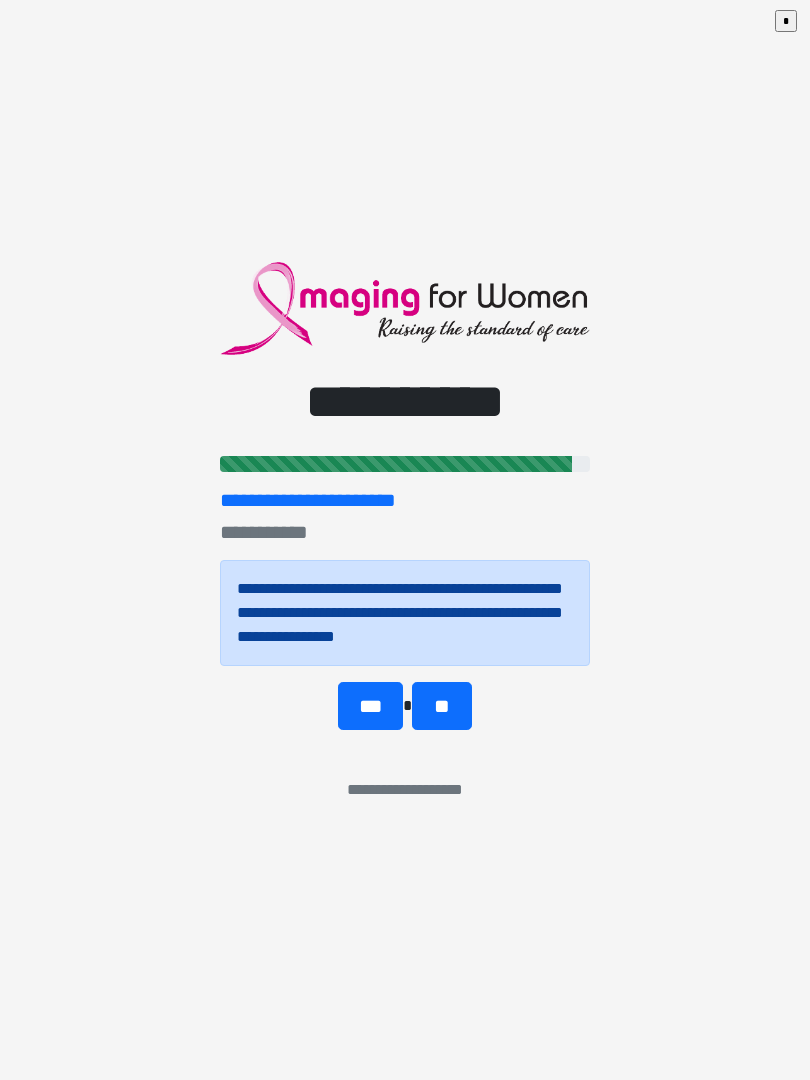 click on "***" at bounding box center (370, 706) 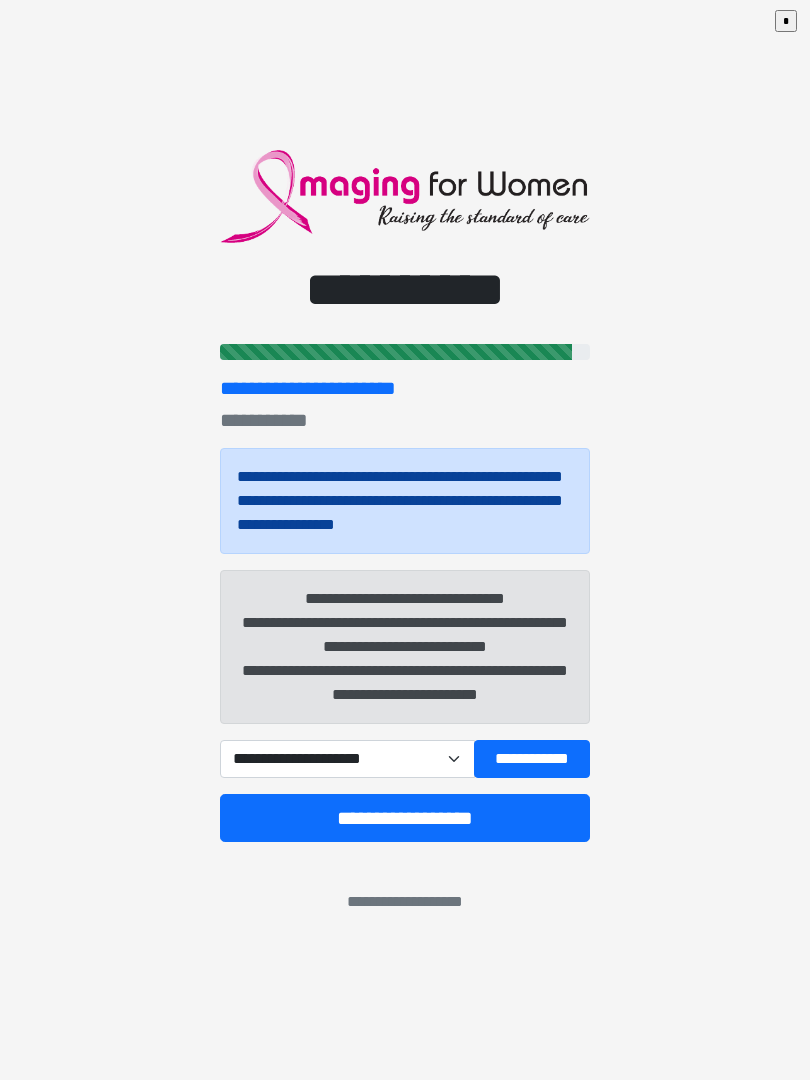 click on "**********" at bounding box center (347, 759) 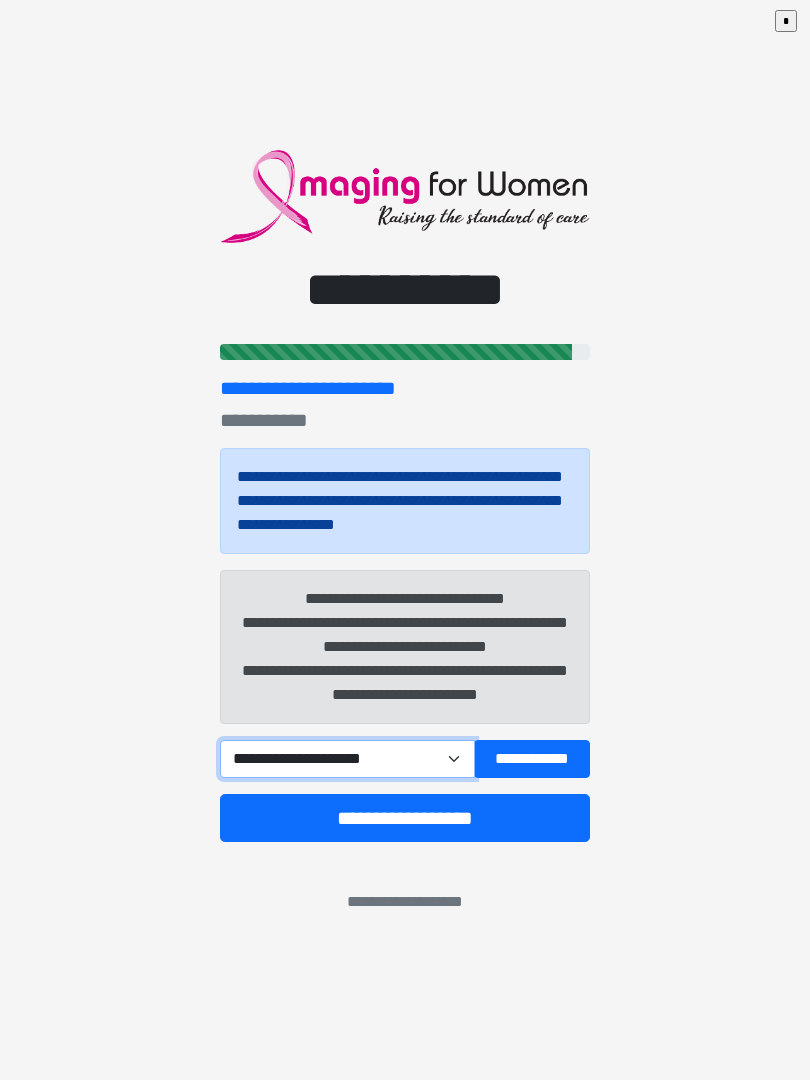 select on "******" 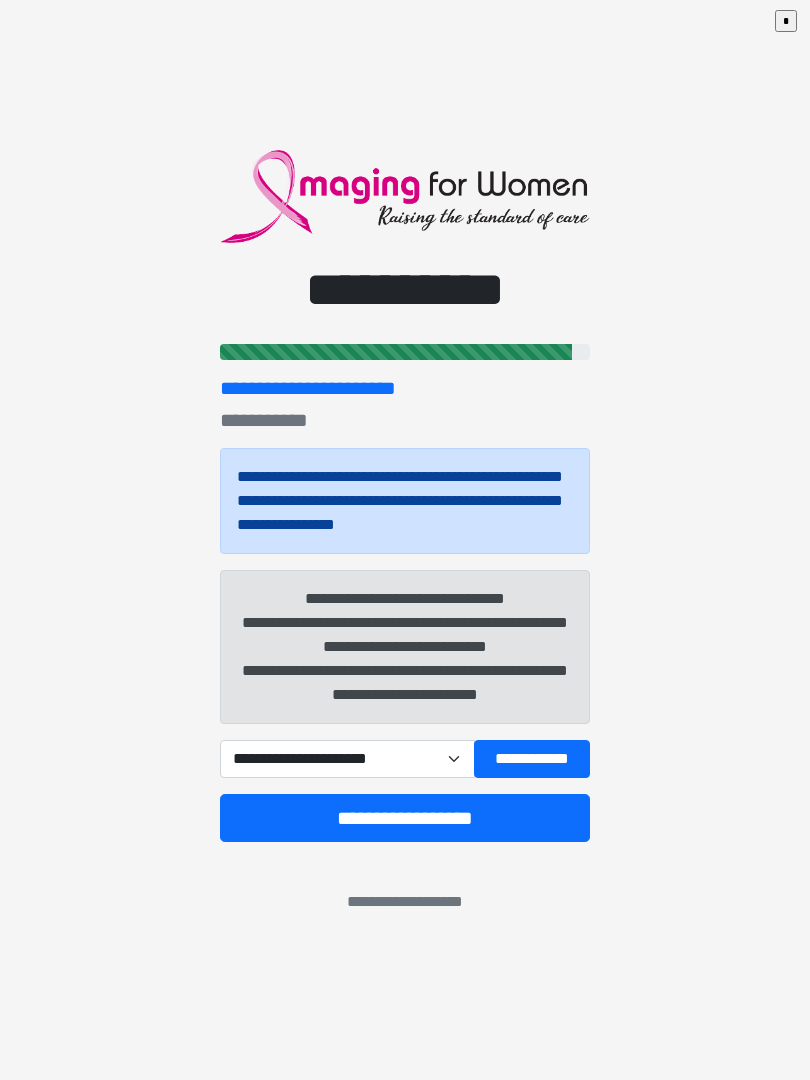 click on "**********" at bounding box center [405, 818] 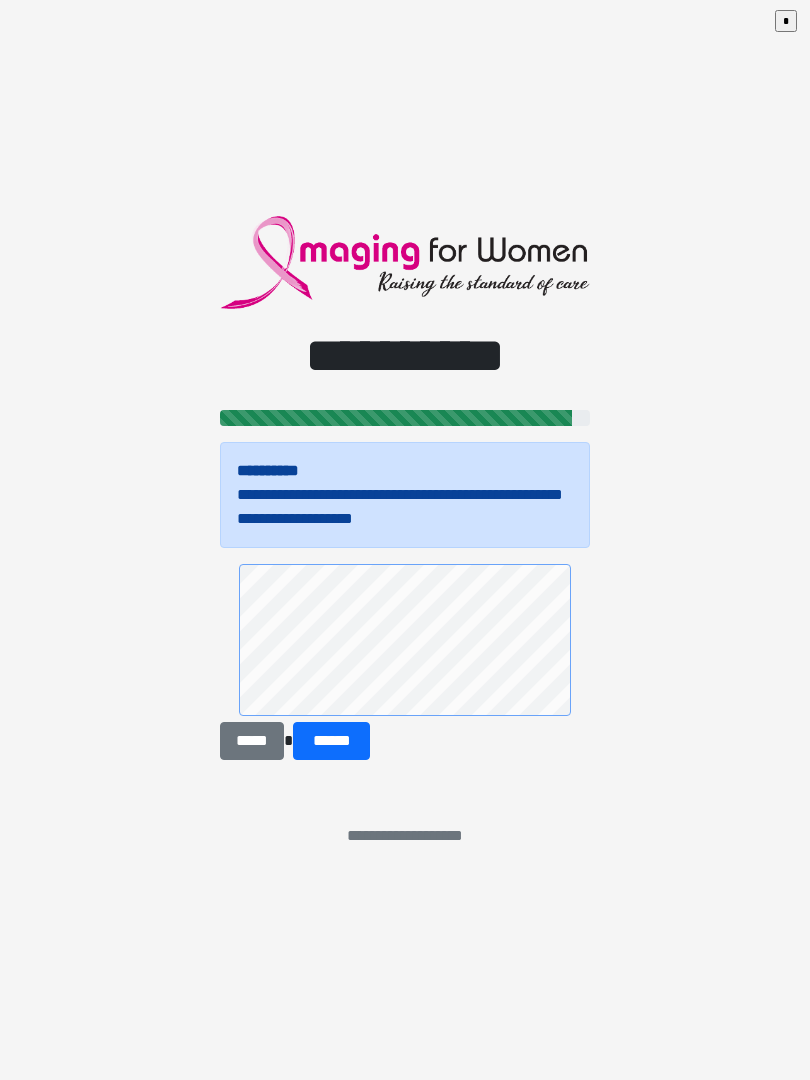 click on "******" at bounding box center [331, 741] 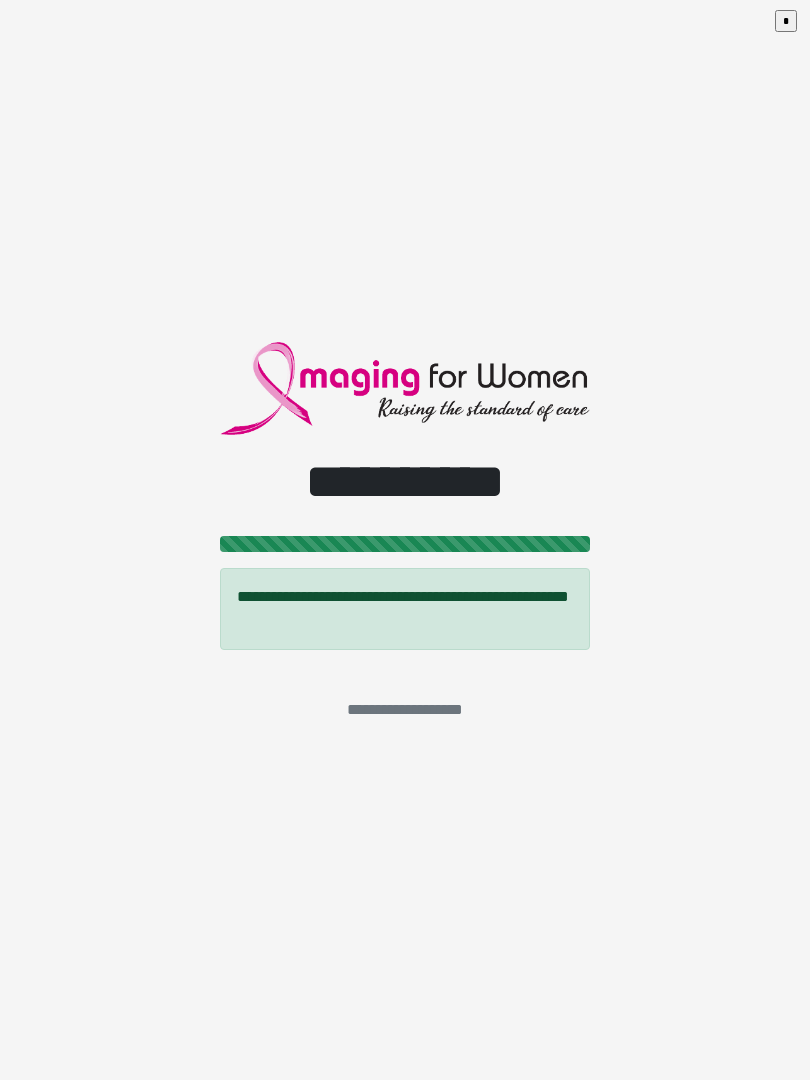 click on "*" at bounding box center (786, 21) 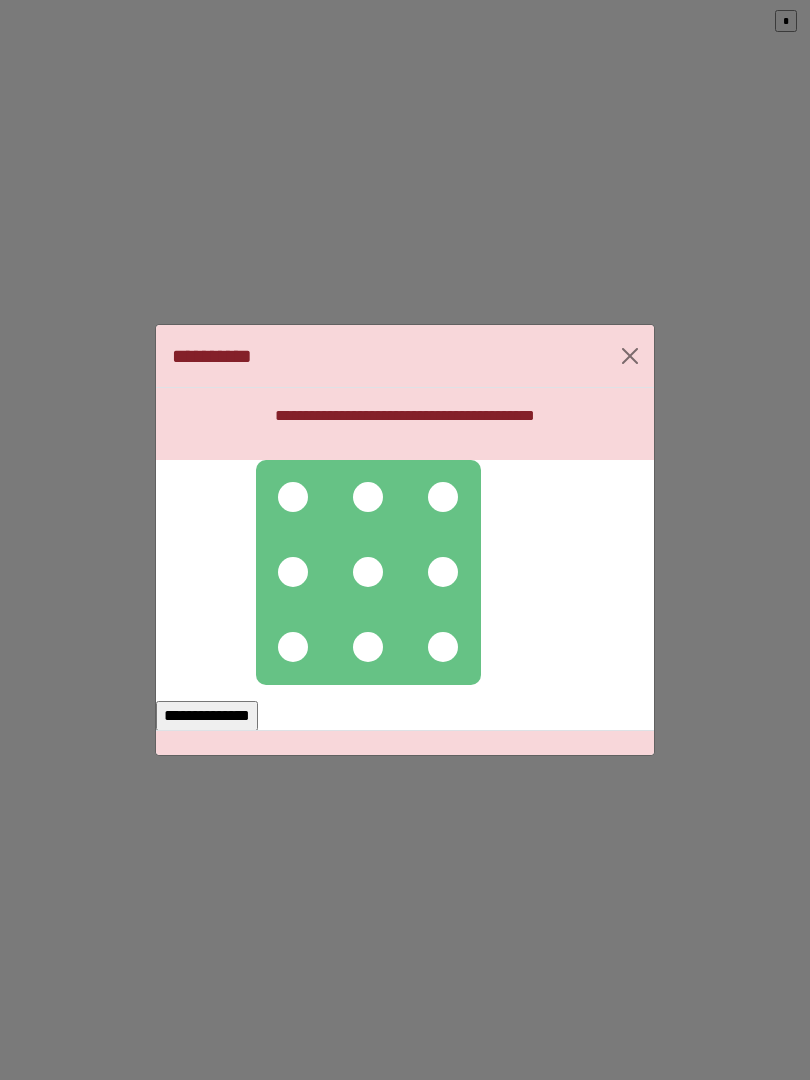 click at bounding box center [293, 497] 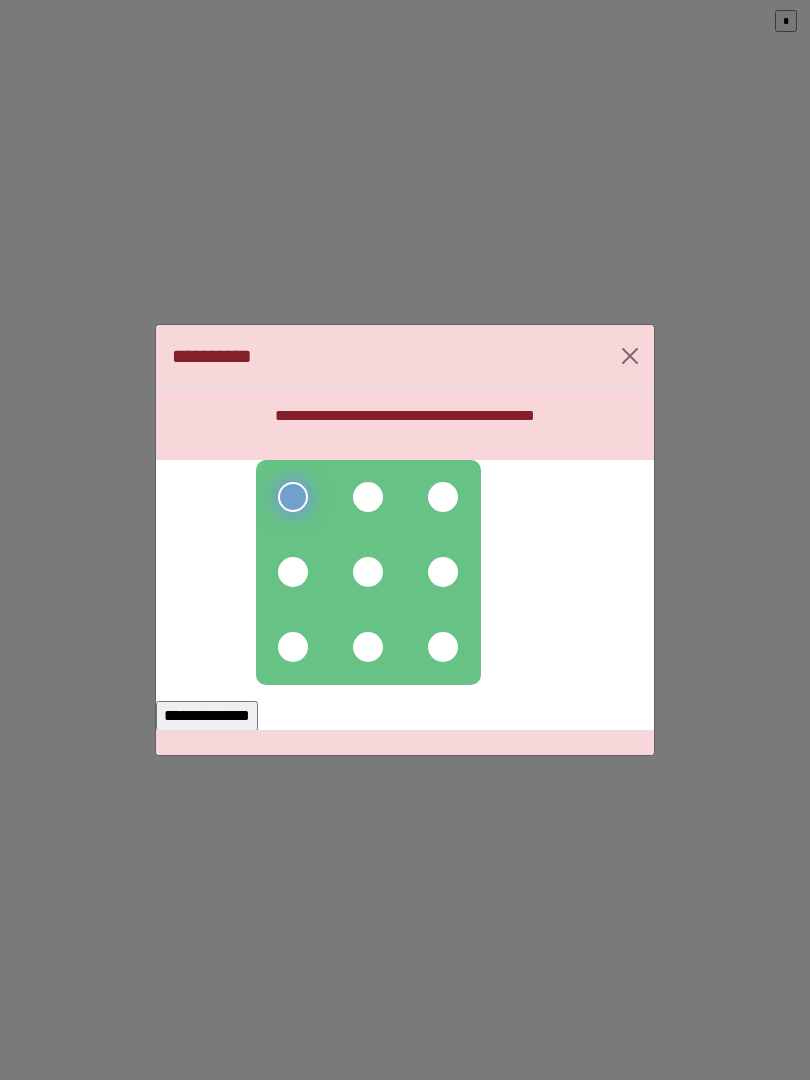 click at bounding box center [293, 497] 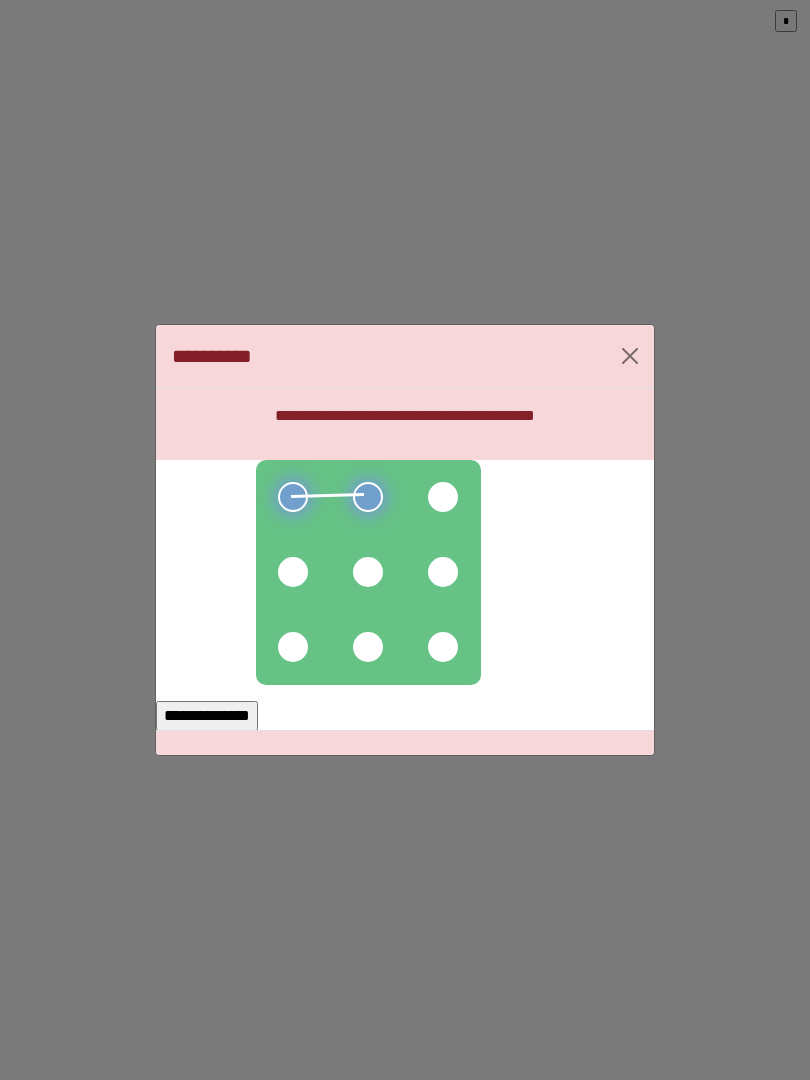 click at bounding box center (443, 497) 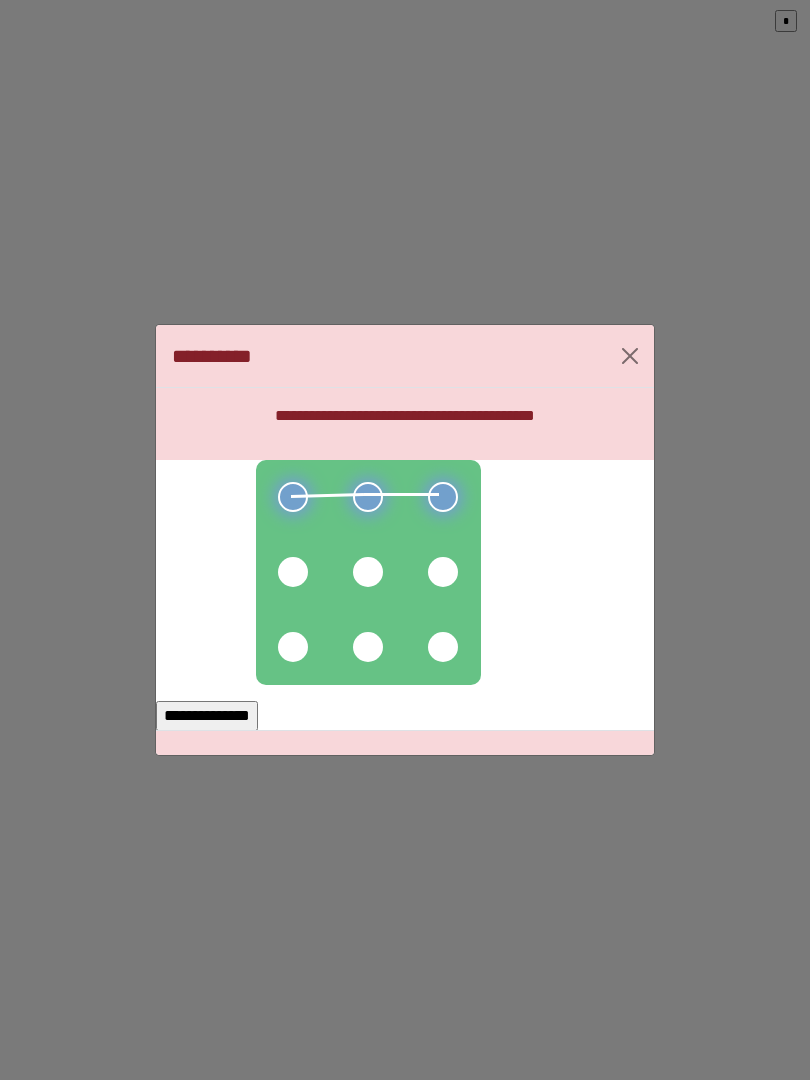 click at bounding box center (443, 572) 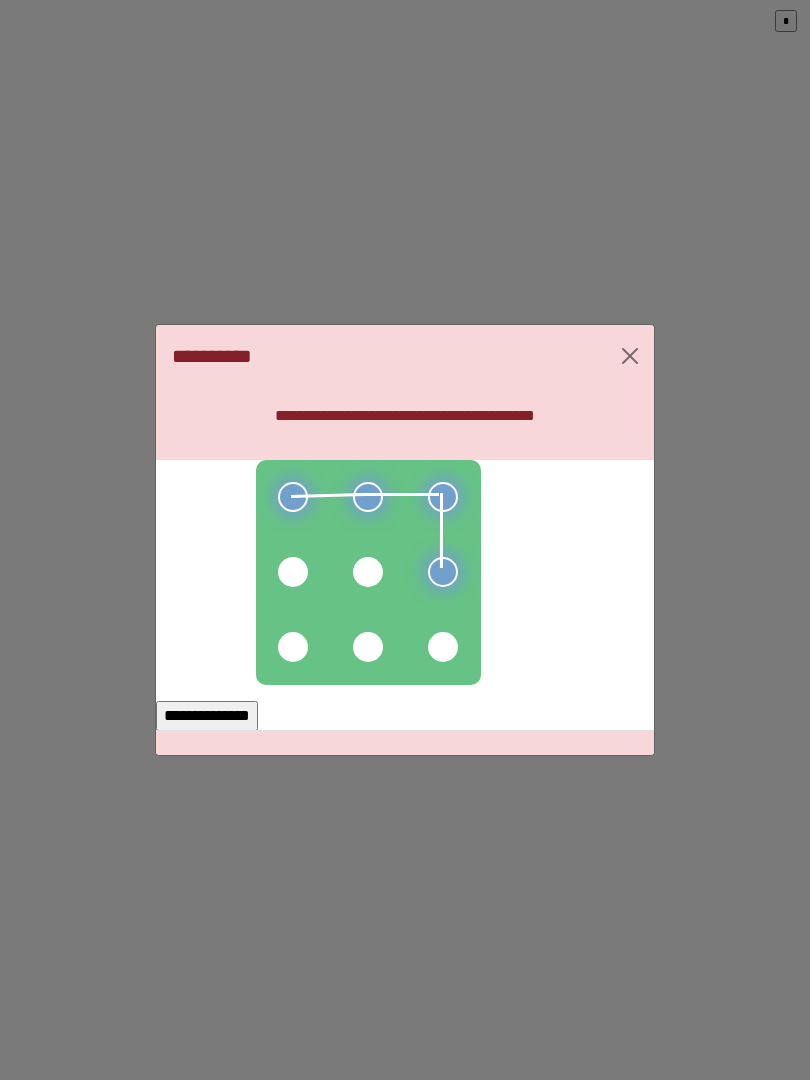 click at bounding box center [368, 572] 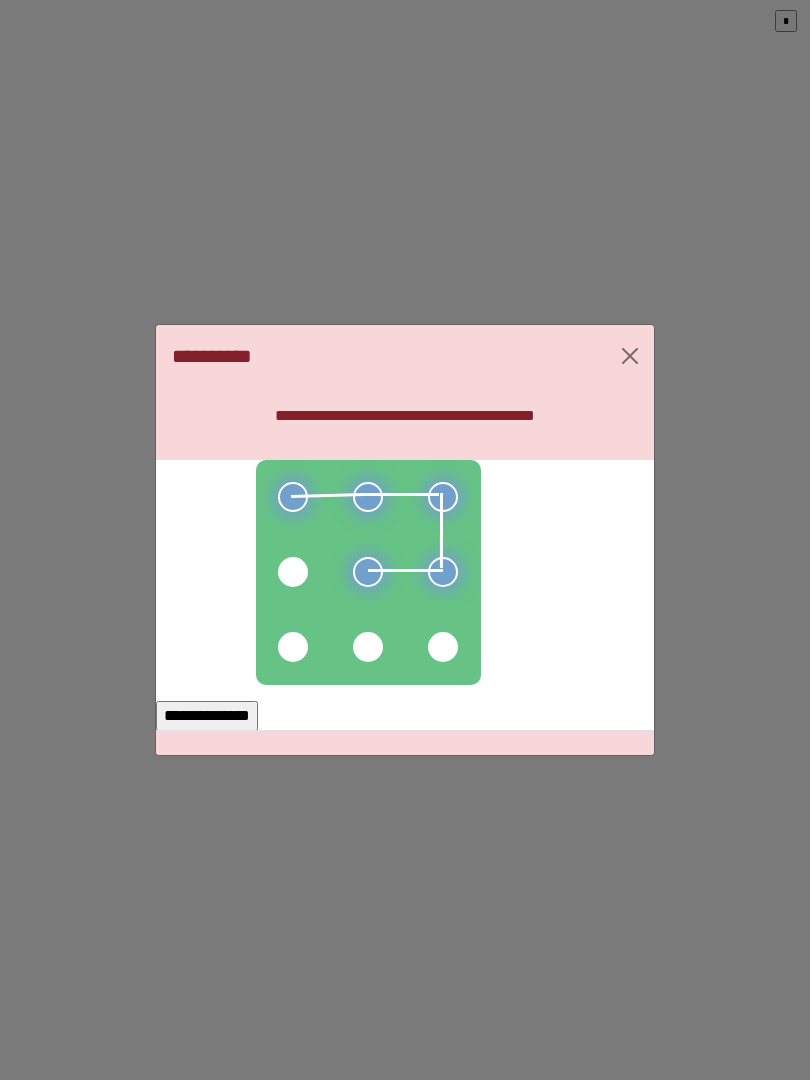 click at bounding box center (293, 572) 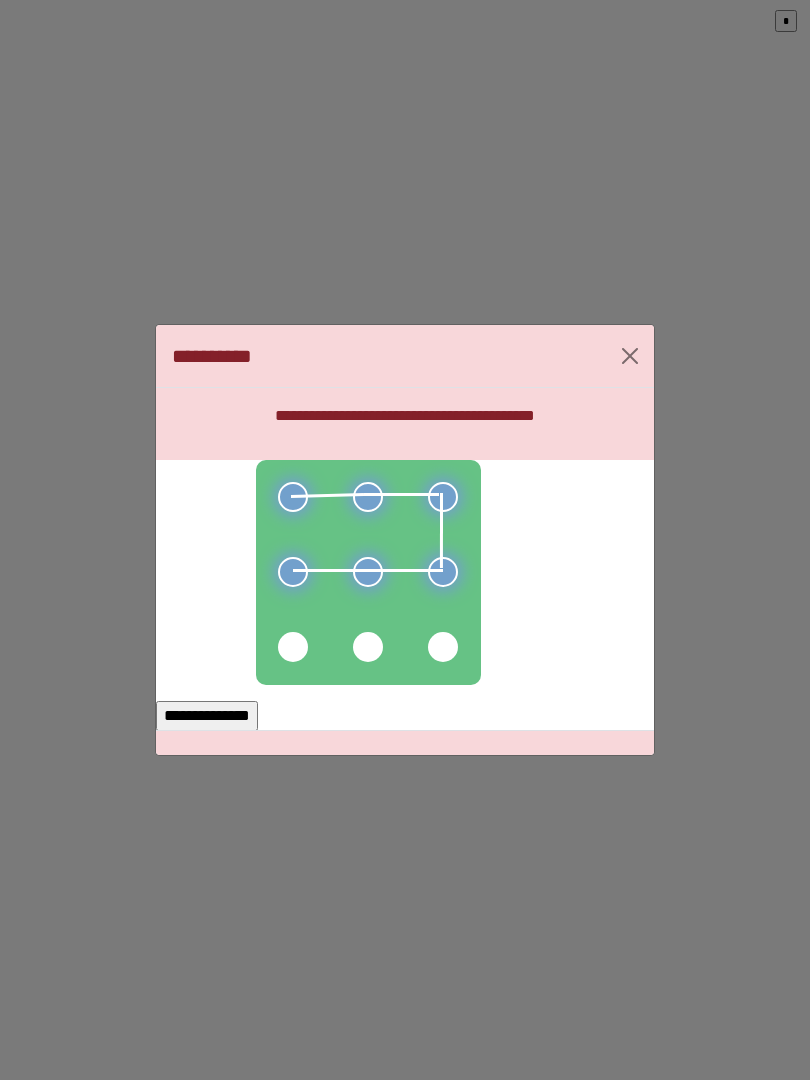 click on "**********" at bounding box center [207, 716] 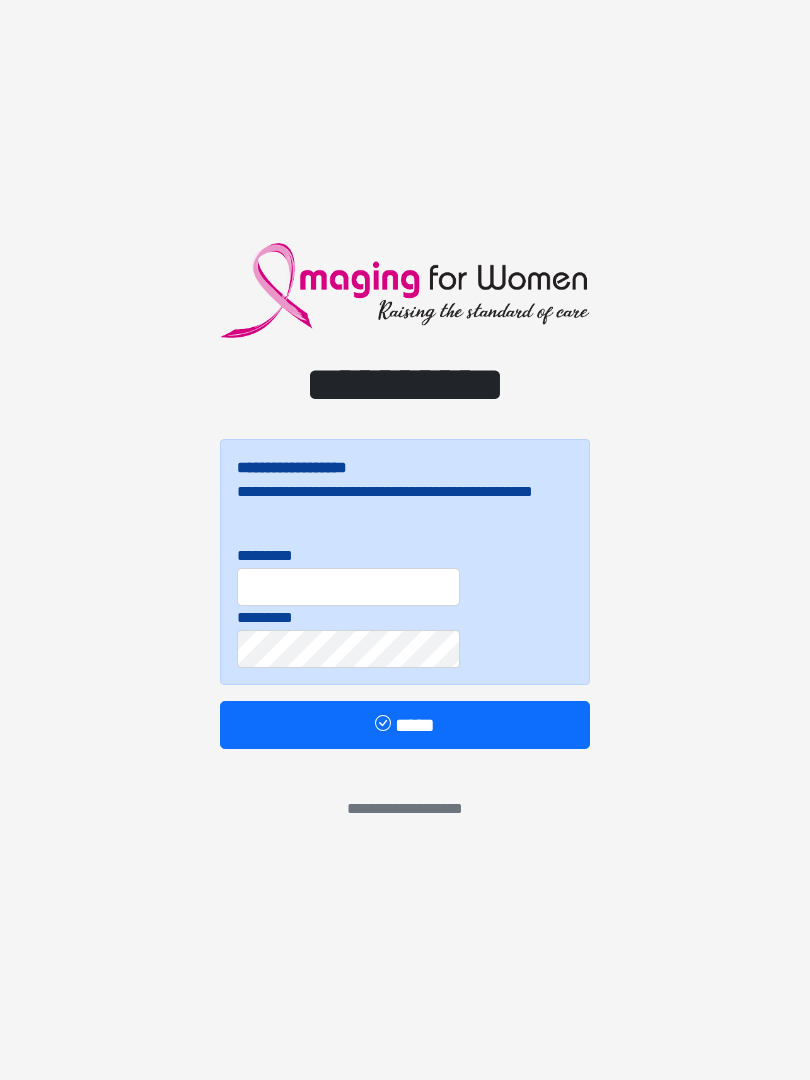 scroll, scrollTop: 0, scrollLeft: 0, axis: both 